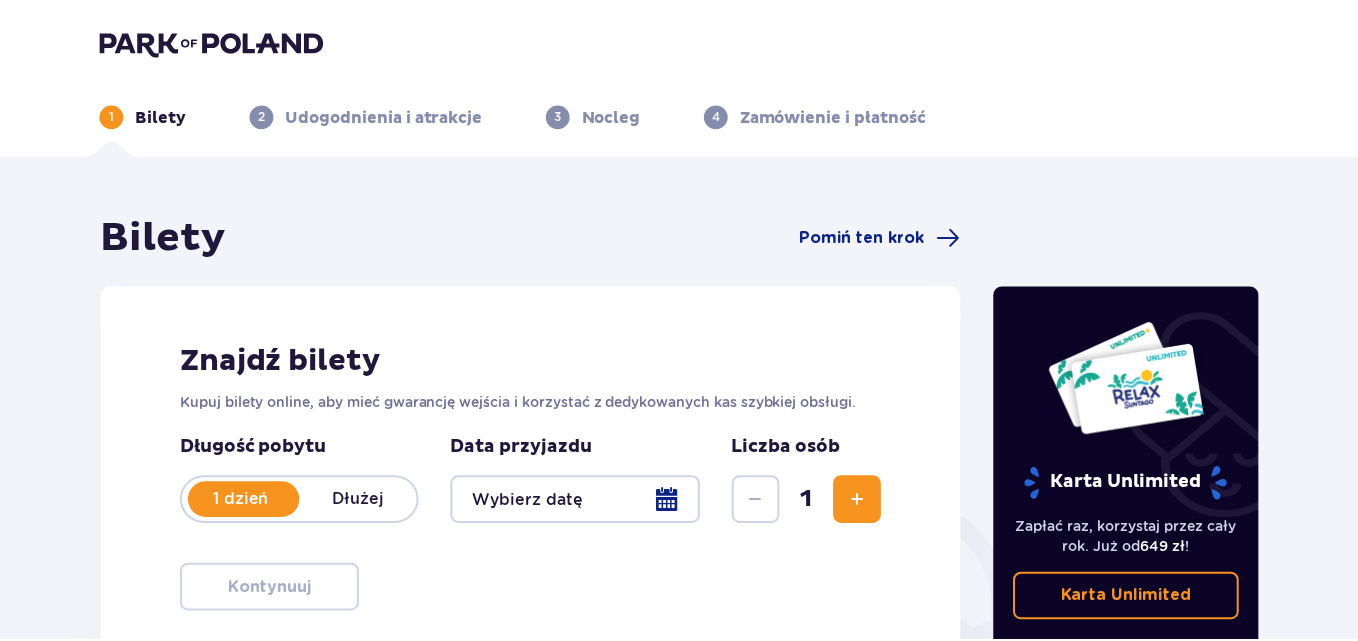scroll, scrollTop: 0, scrollLeft: 0, axis: both 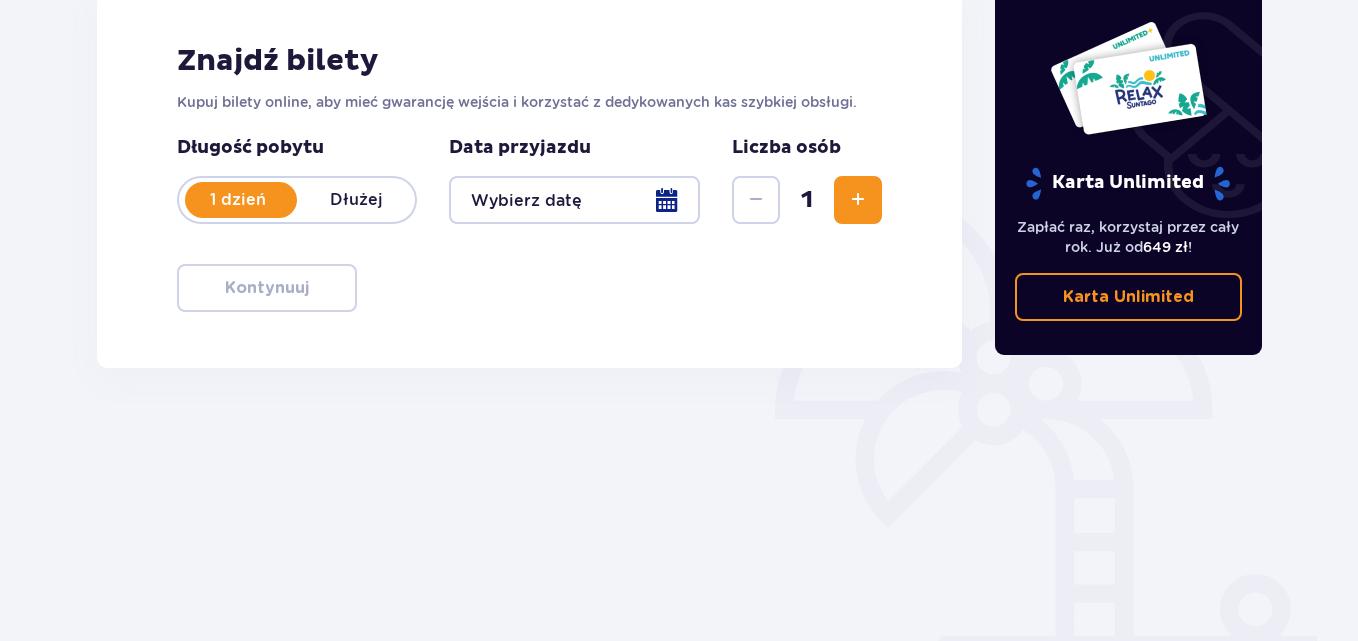 click at bounding box center [858, 200] 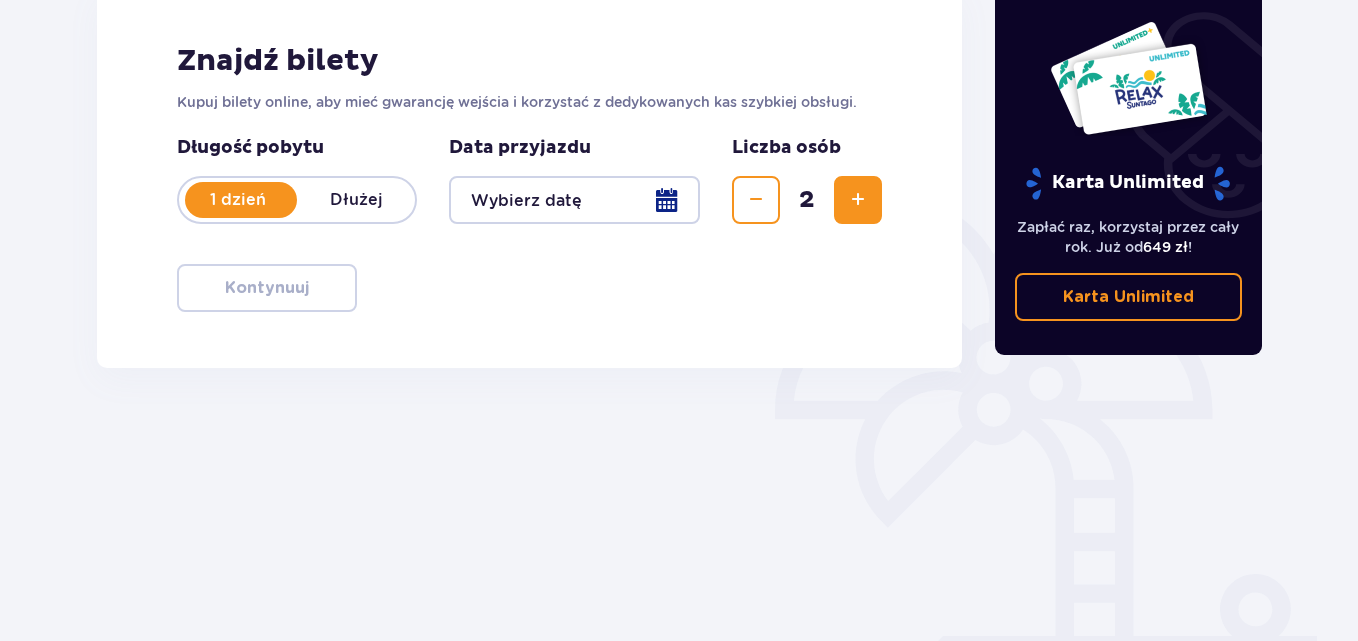click at bounding box center [858, 200] 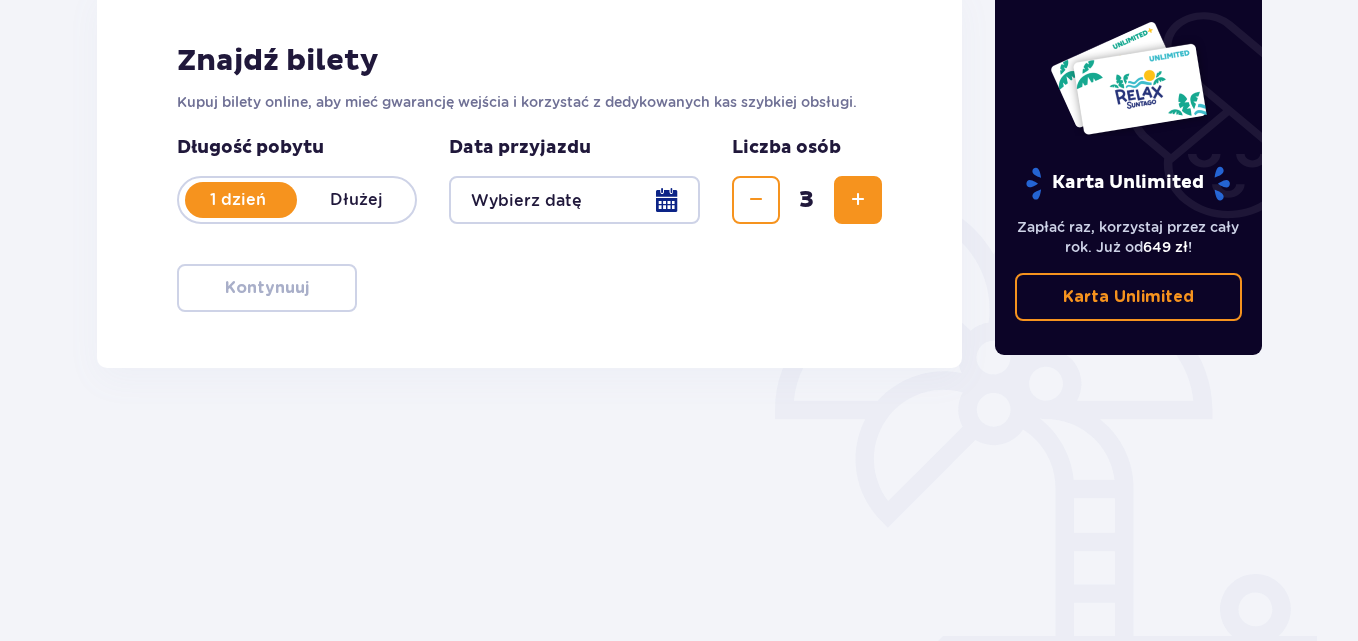 click at bounding box center [858, 200] 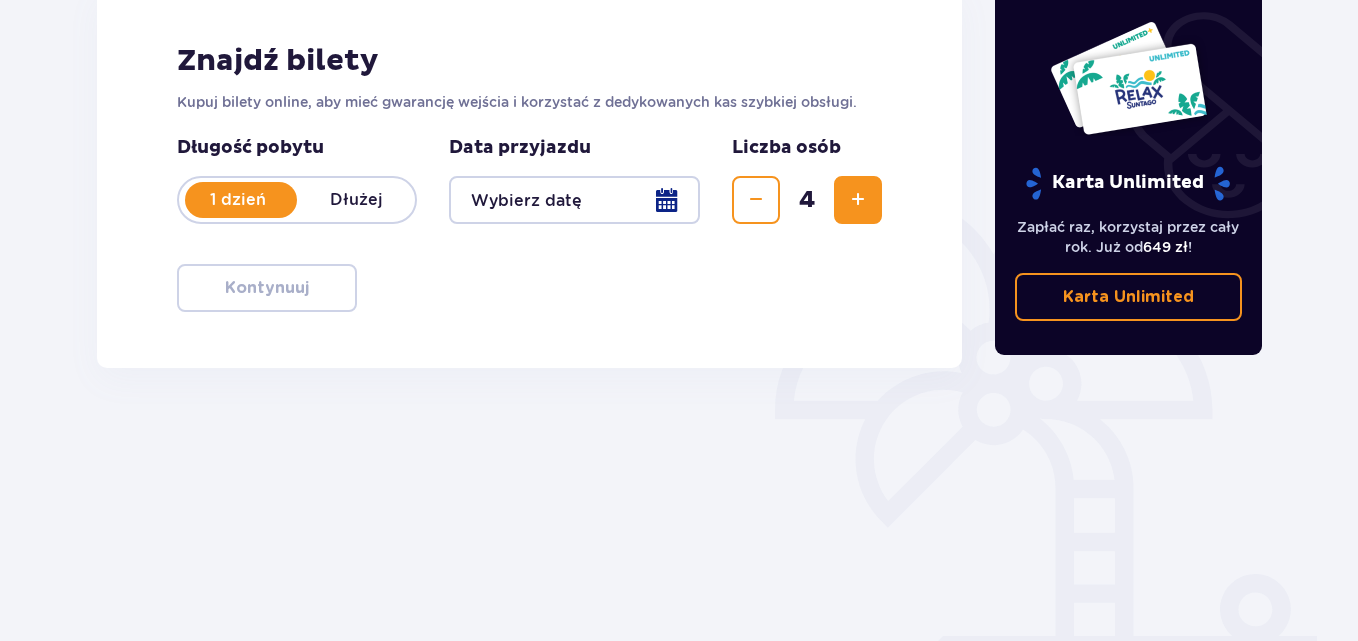 click at bounding box center (858, 200) 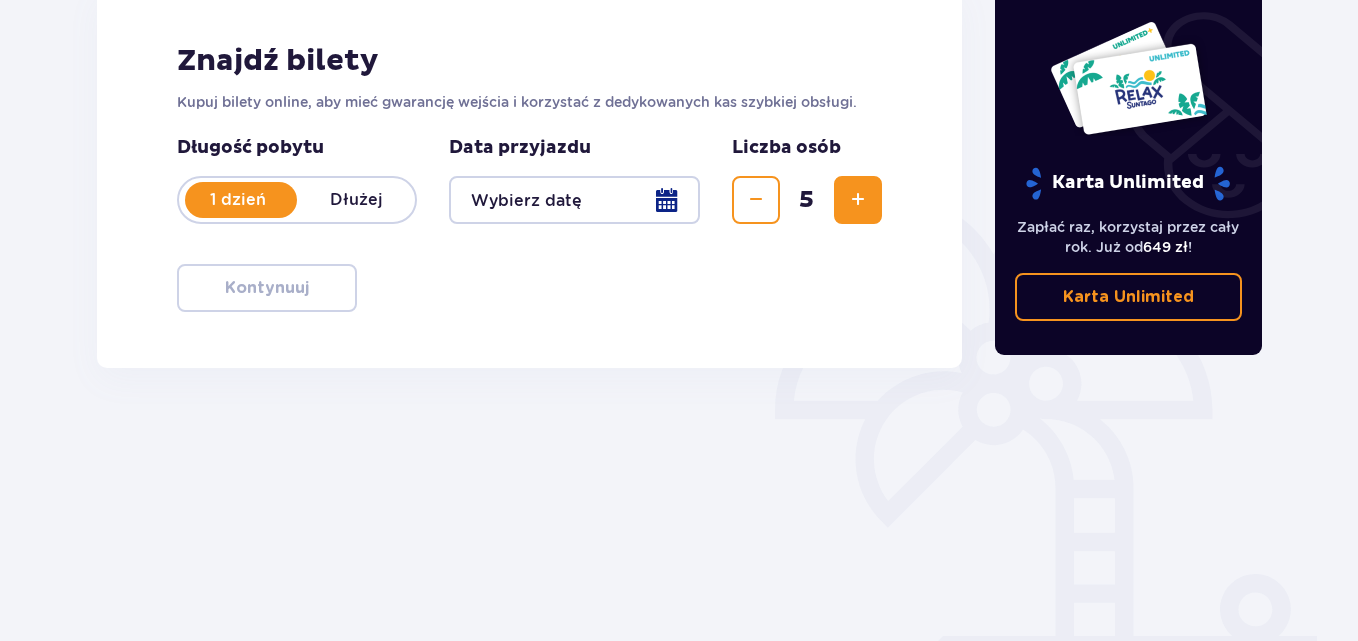 click at bounding box center (756, 200) 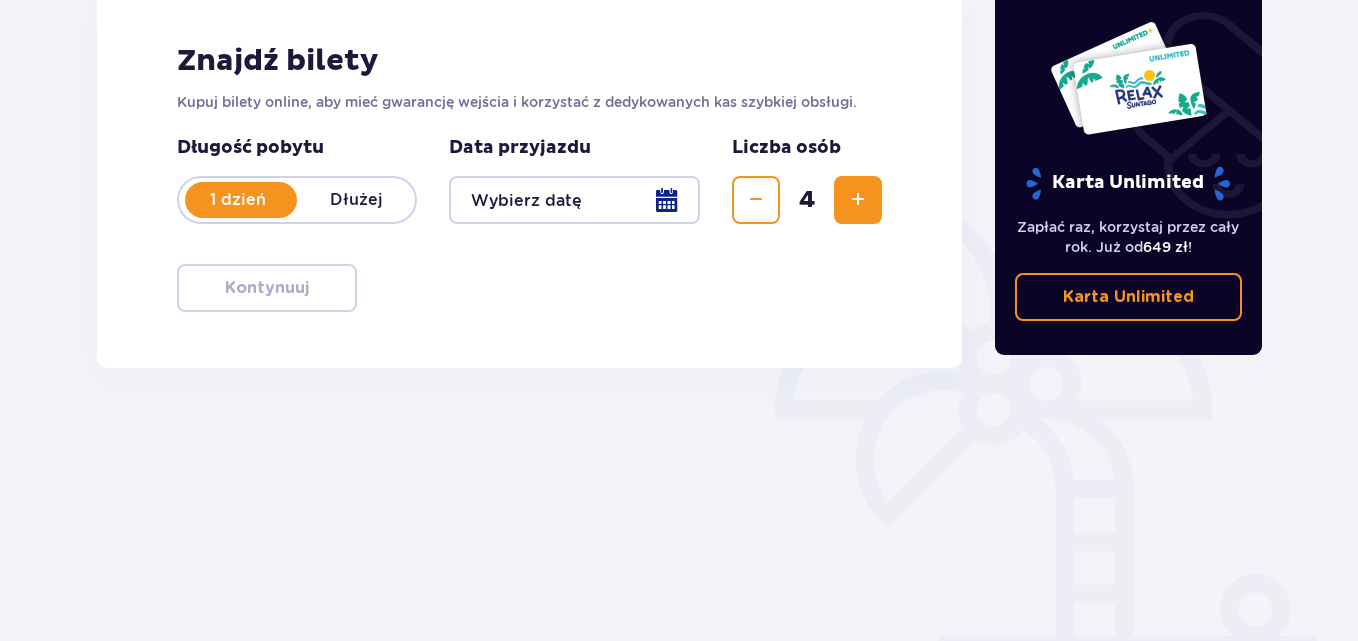 click at bounding box center (574, 200) 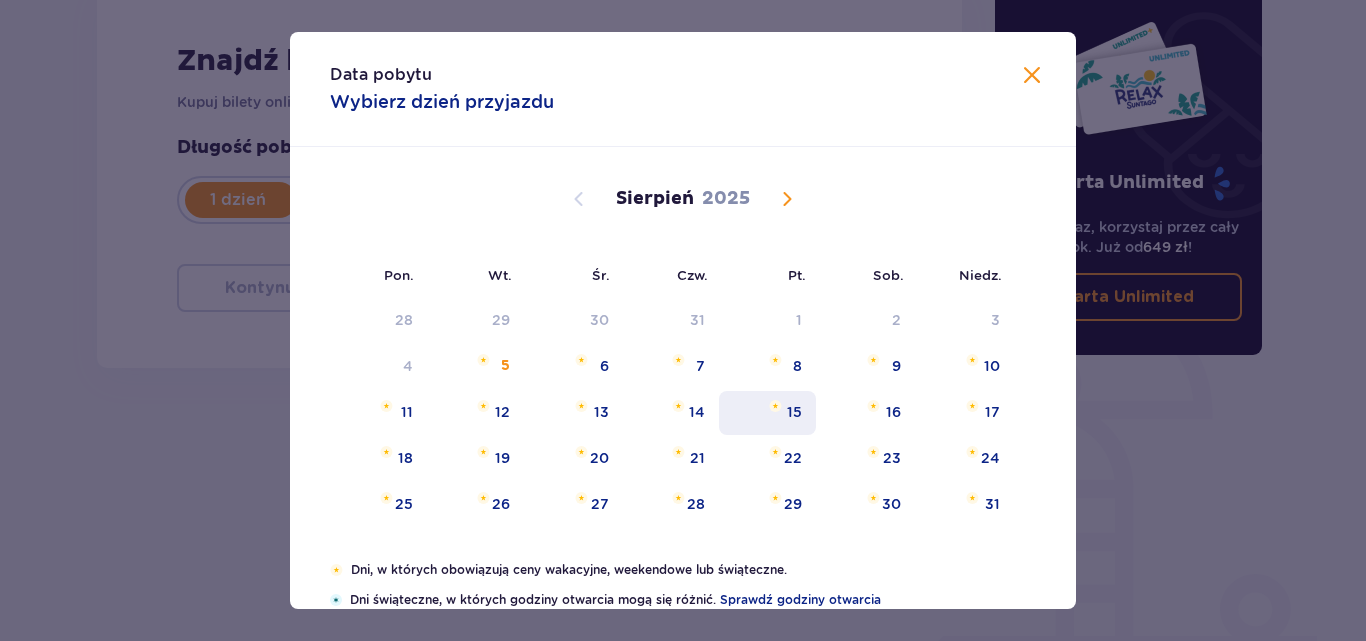 click on "15" at bounding box center [767, 413] 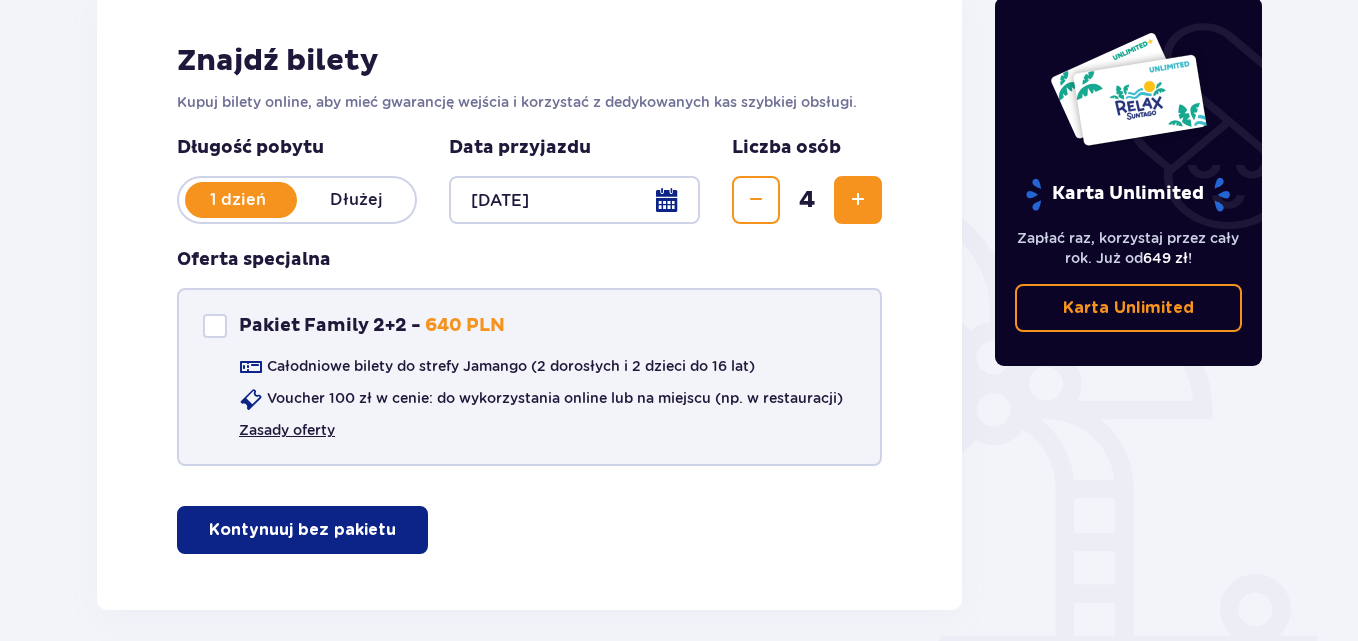 click on "Zasady oferty" at bounding box center [287, 430] 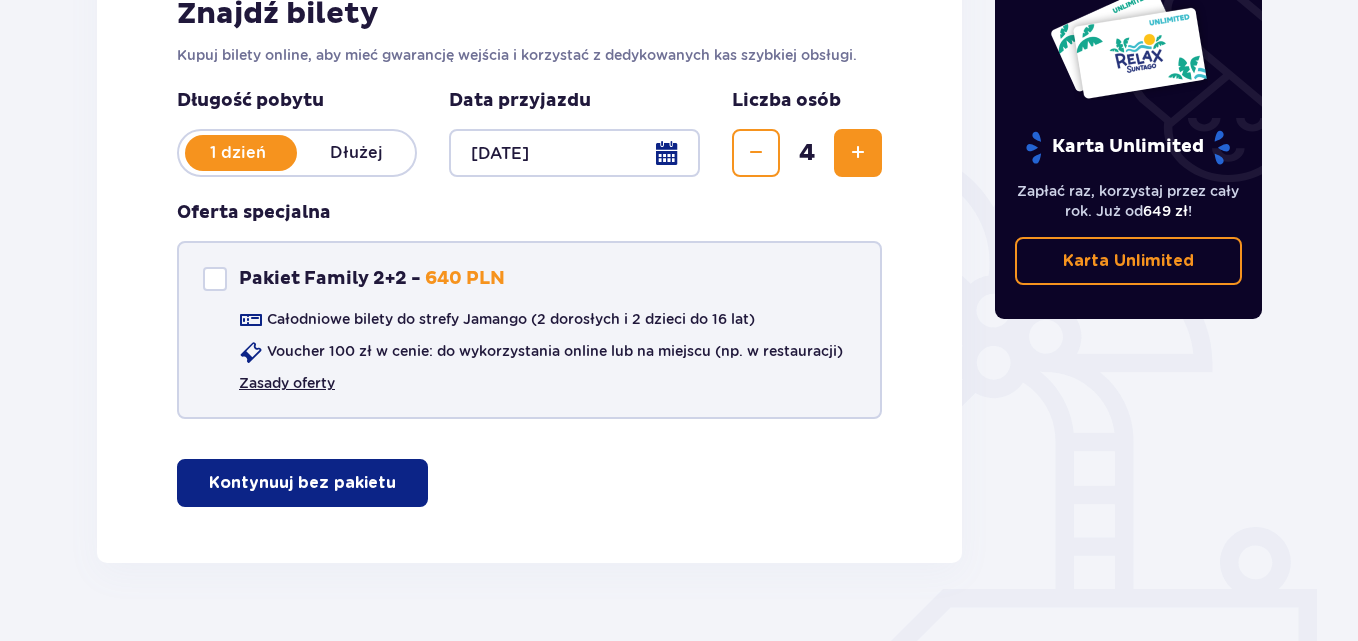 scroll, scrollTop: 389, scrollLeft: 0, axis: vertical 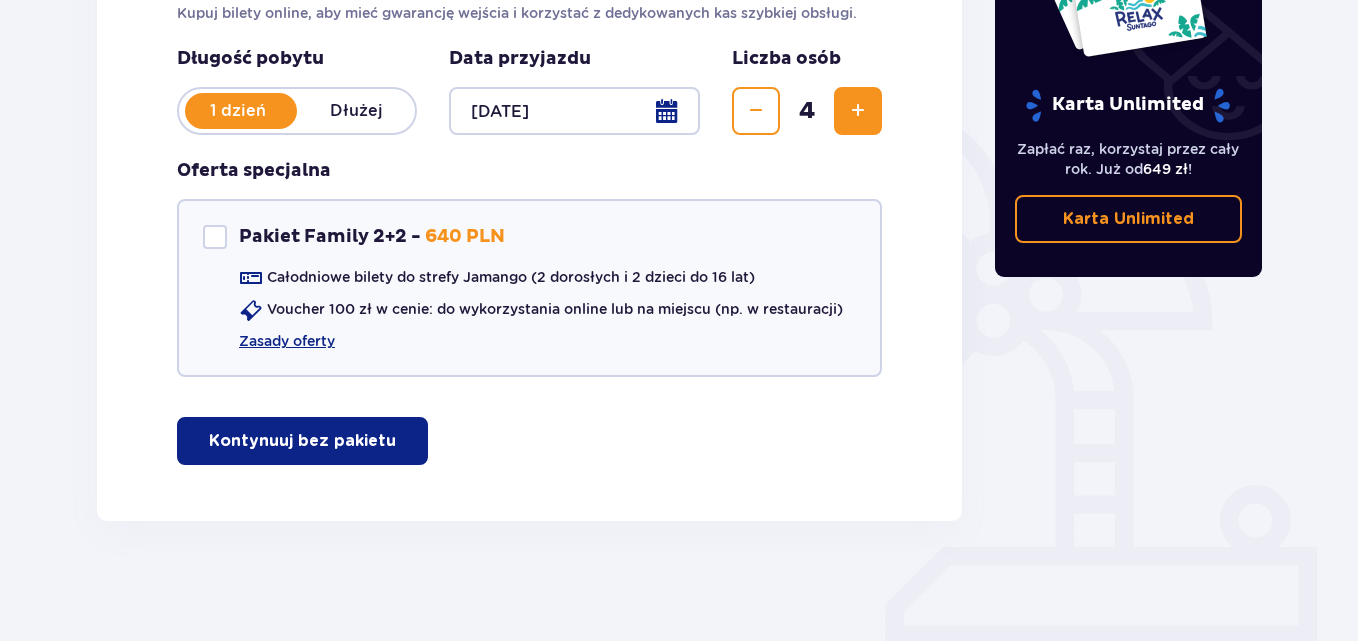 click on "Kontynuuj bez pakietu" at bounding box center [302, 441] 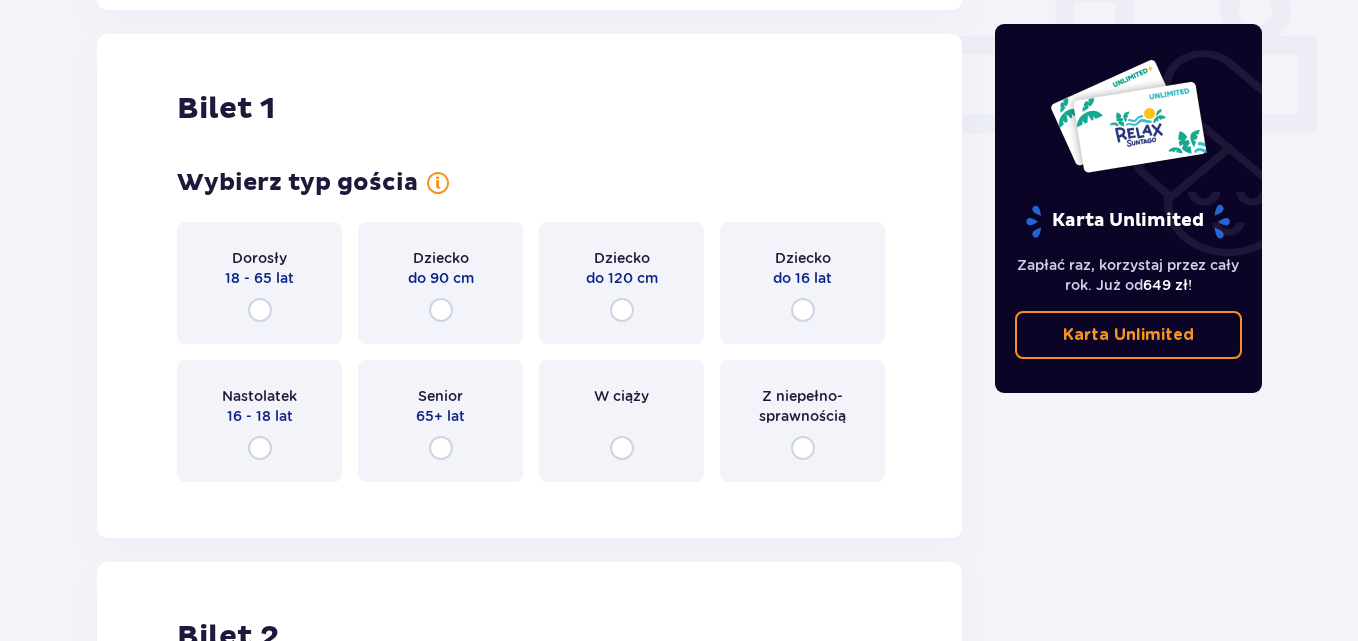 scroll, scrollTop: 910, scrollLeft: 0, axis: vertical 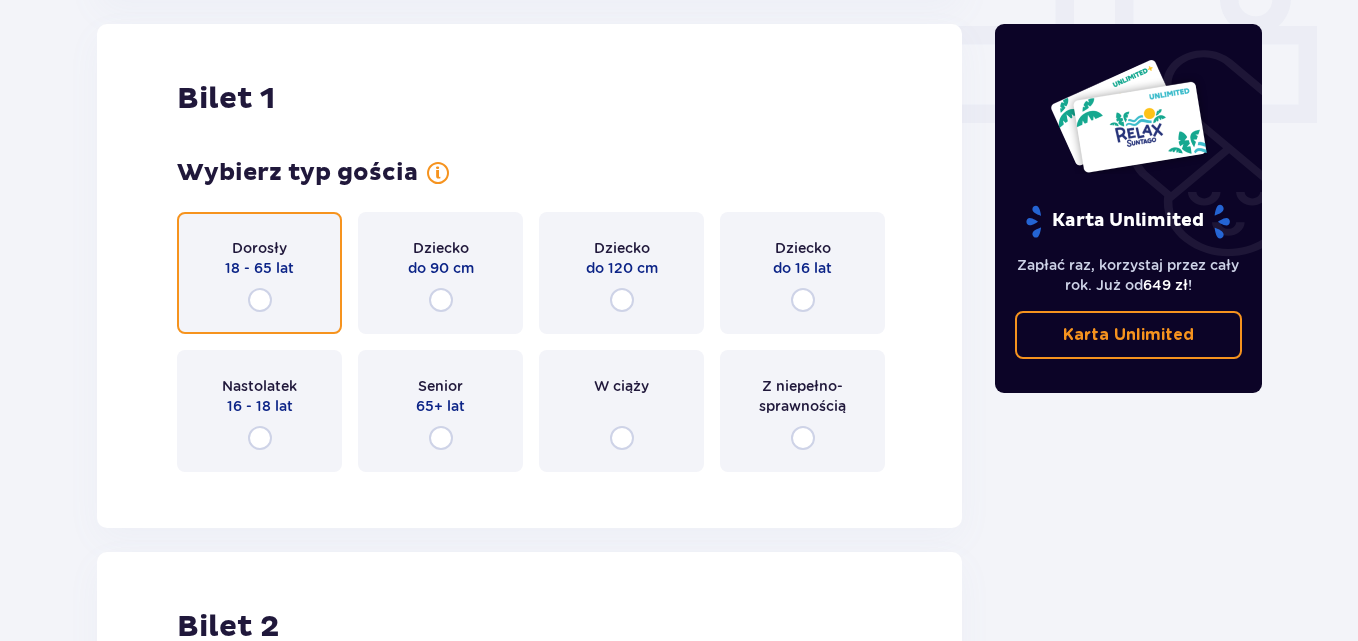 click at bounding box center [260, 300] 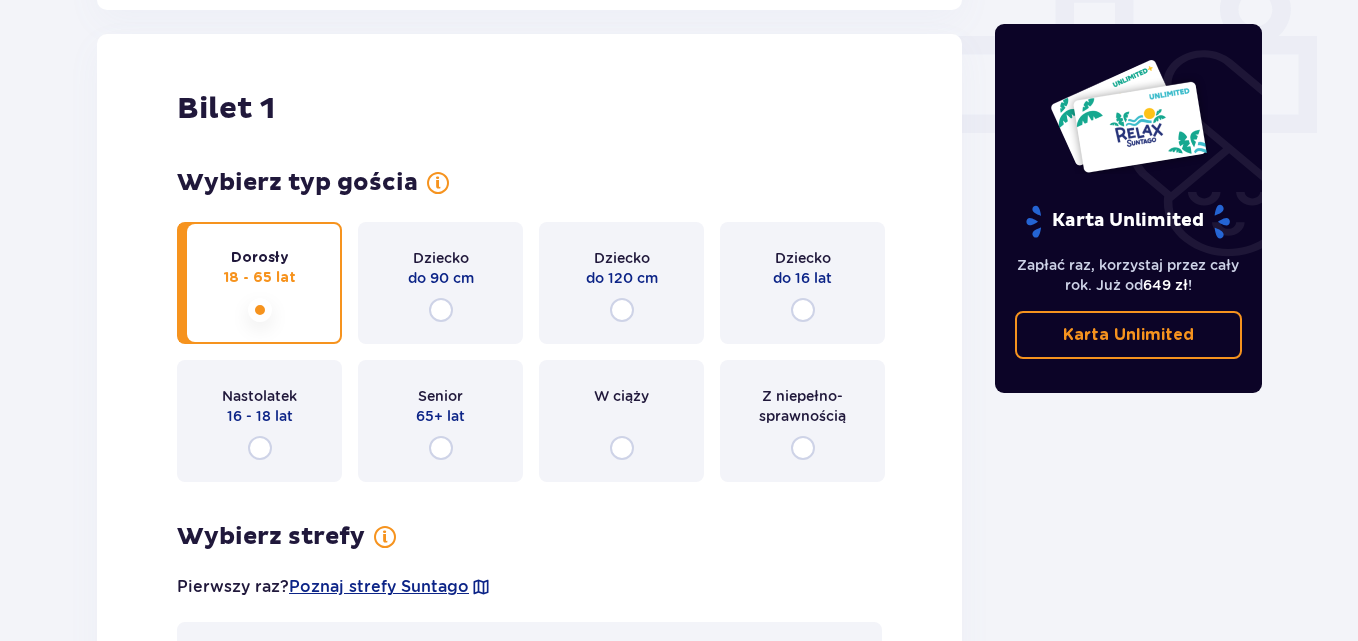 scroll, scrollTop: 898, scrollLeft: 0, axis: vertical 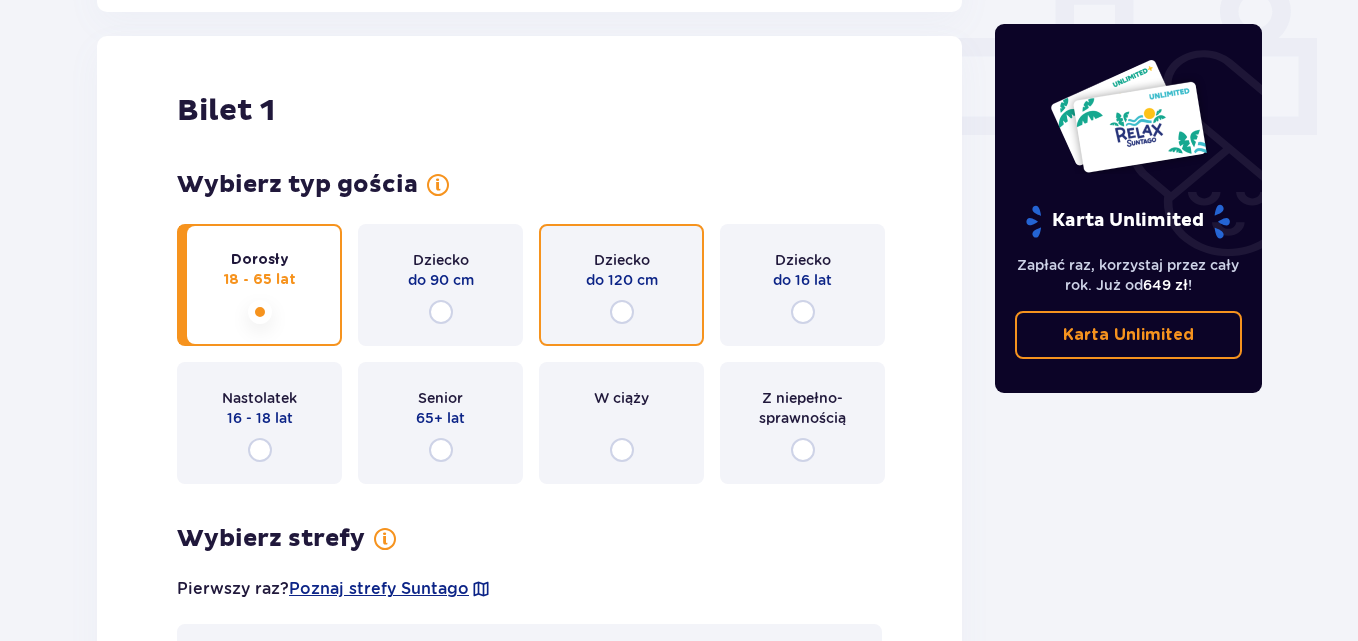 click at bounding box center [622, 312] 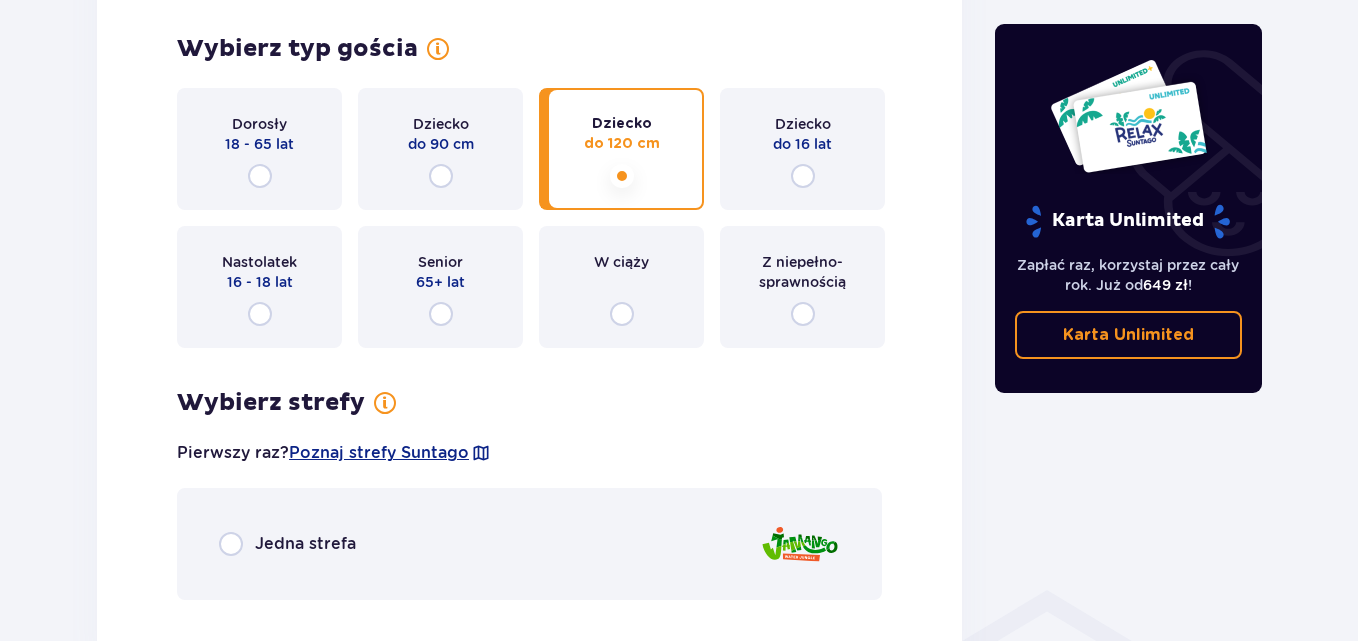 scroll, scrollTop: 998, scrollLeft: 0, axis: vertical 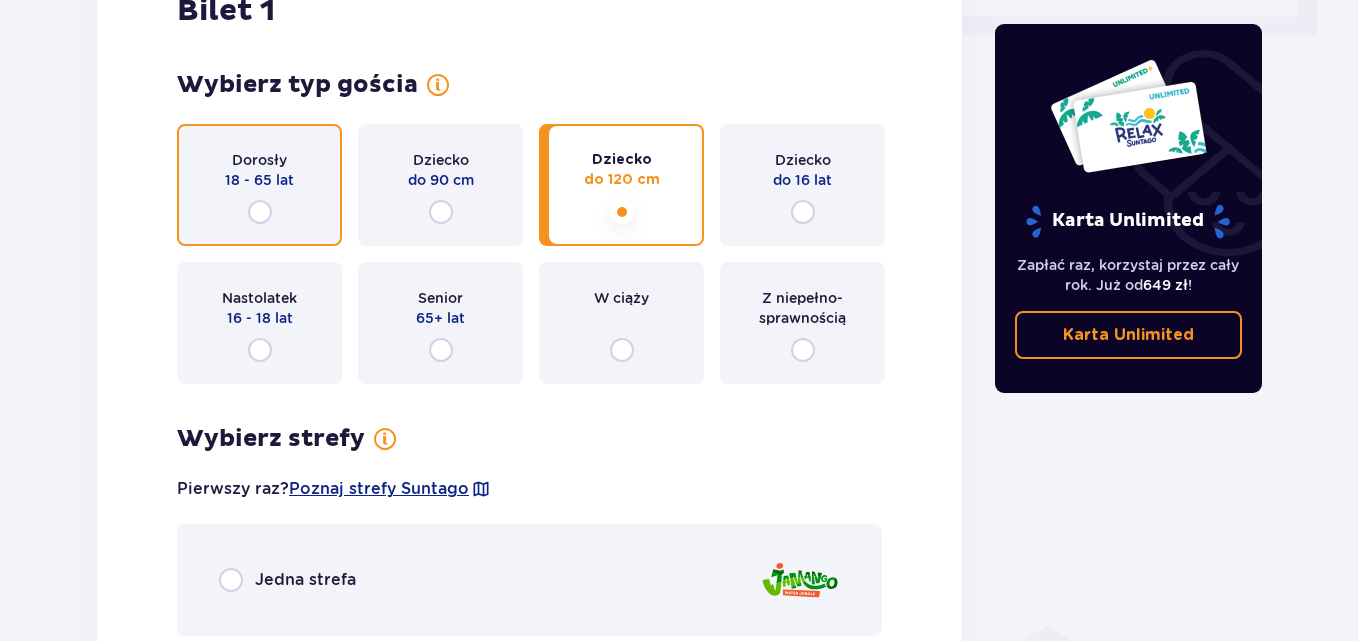 click at bounding box center [260, 212] 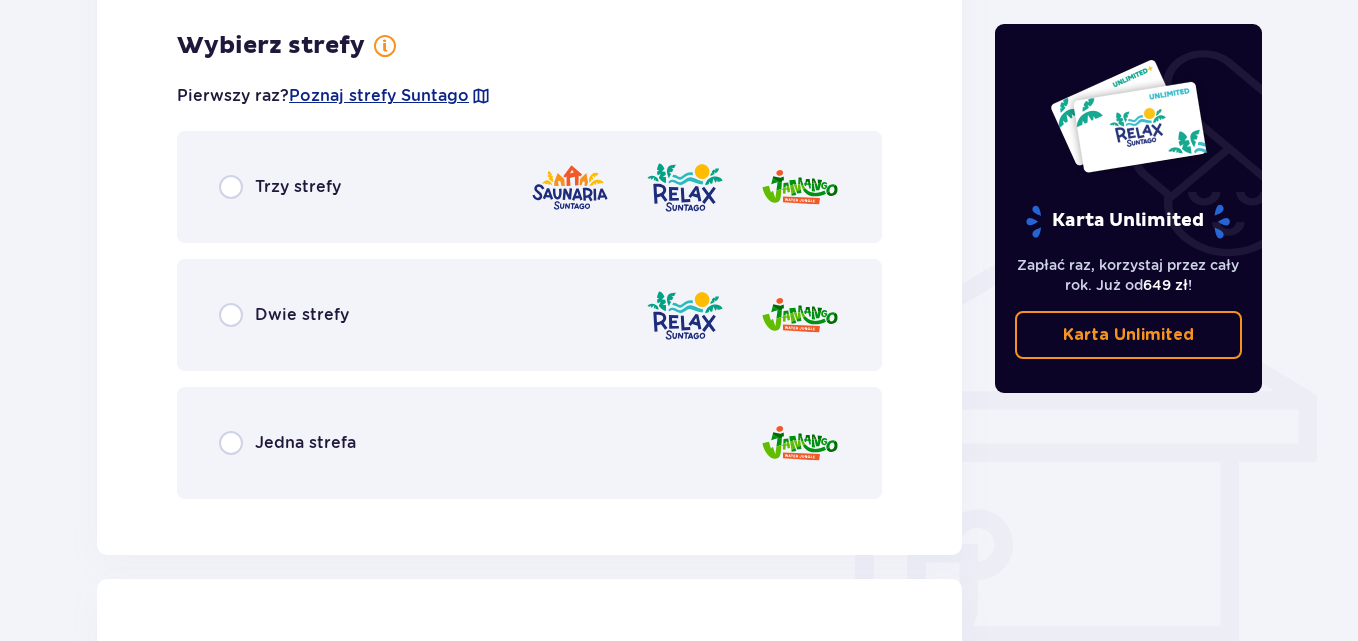 scroll, scrollTop: 1398, scrollLeft: 0, axis: vertical 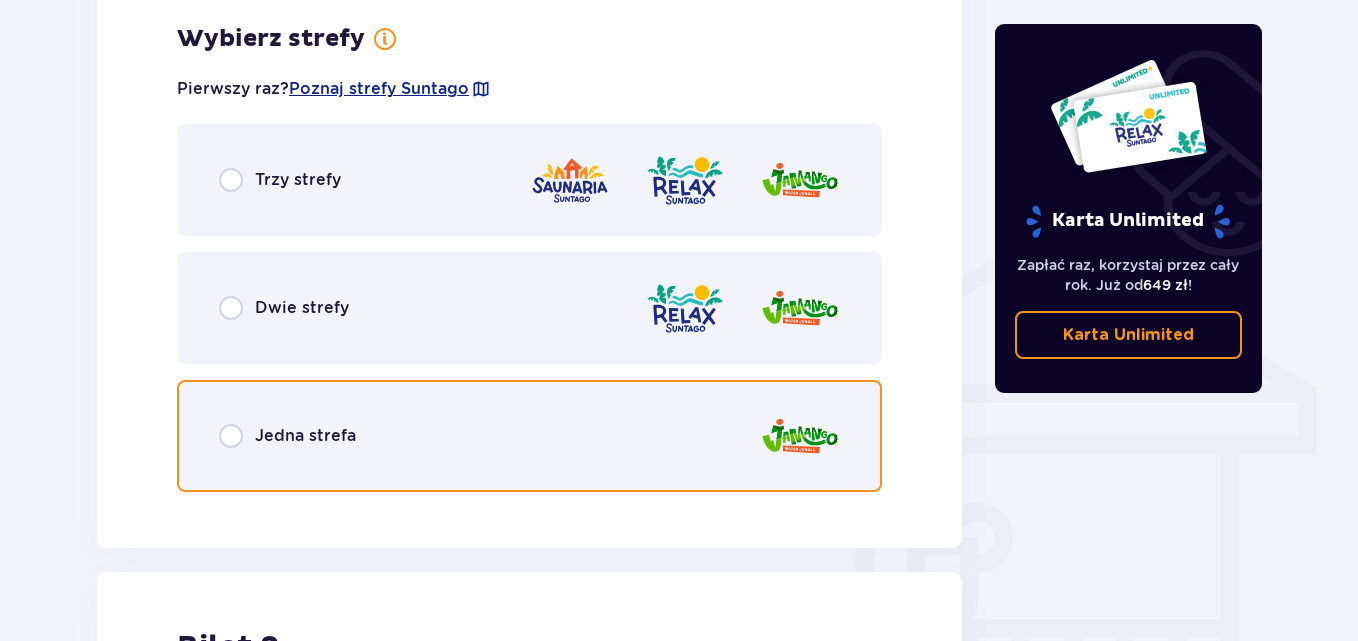 click at bounding box center (231, 436) 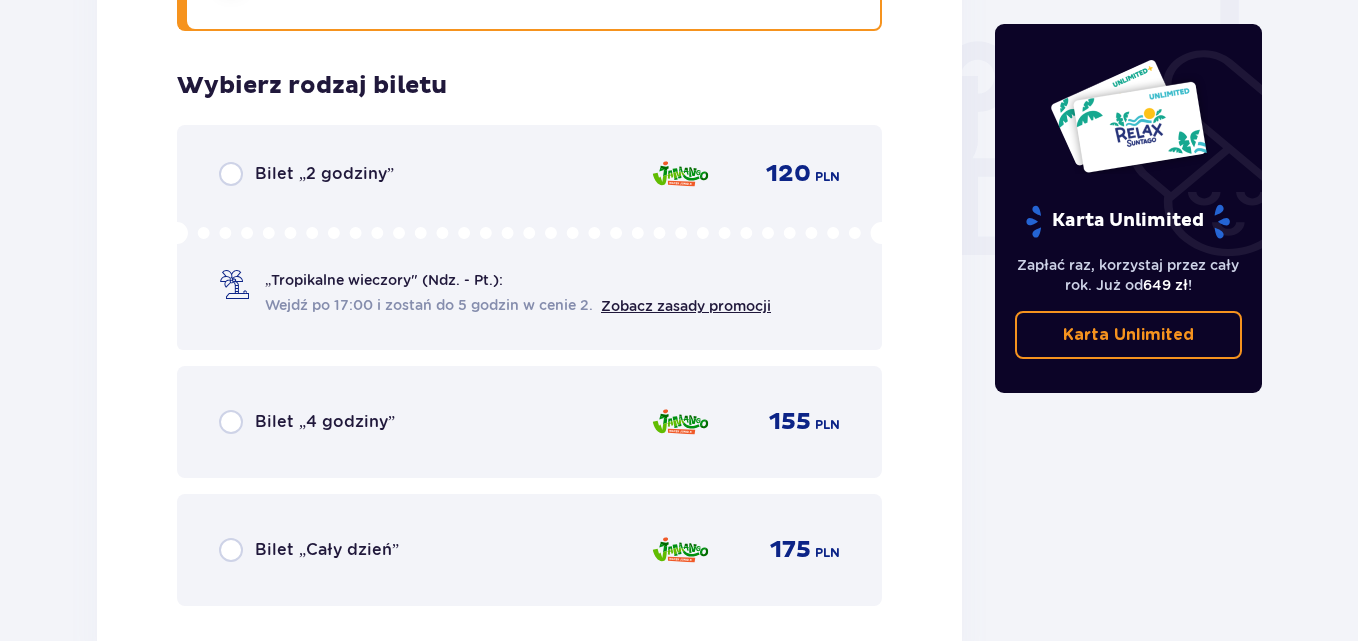 scroll, scrollTop: 2006, scrollLeft: 0, axis: vertical 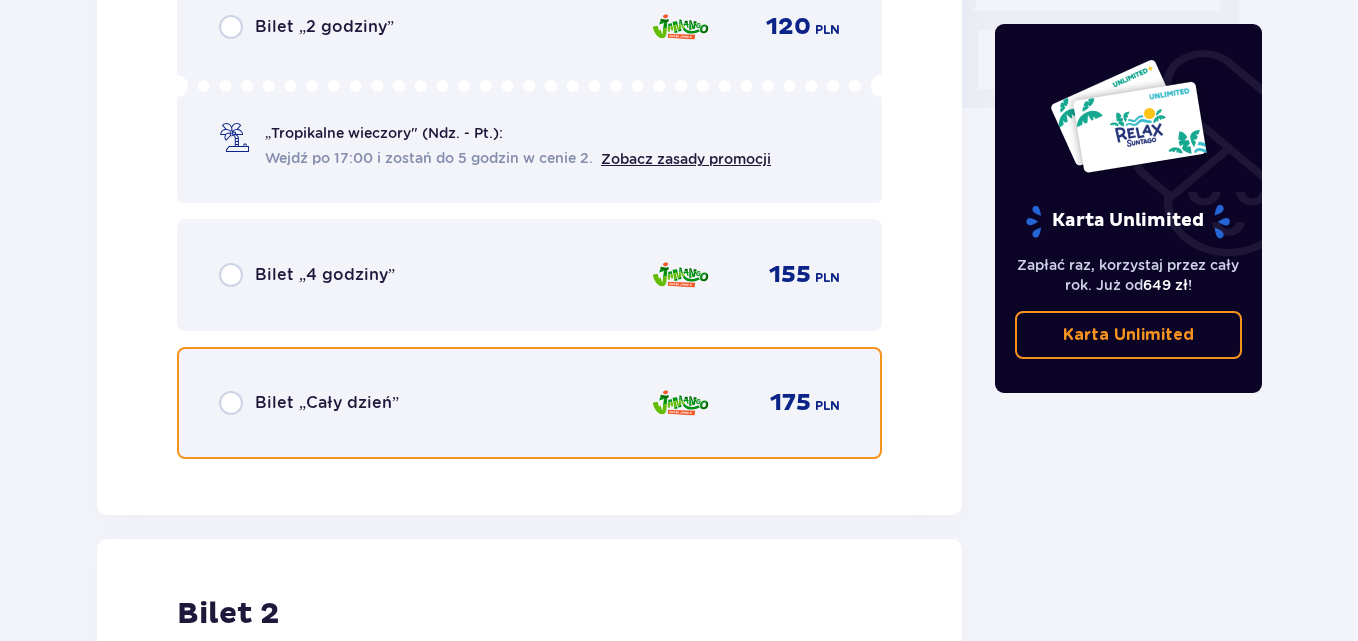 click at bounding box center [231, 403] 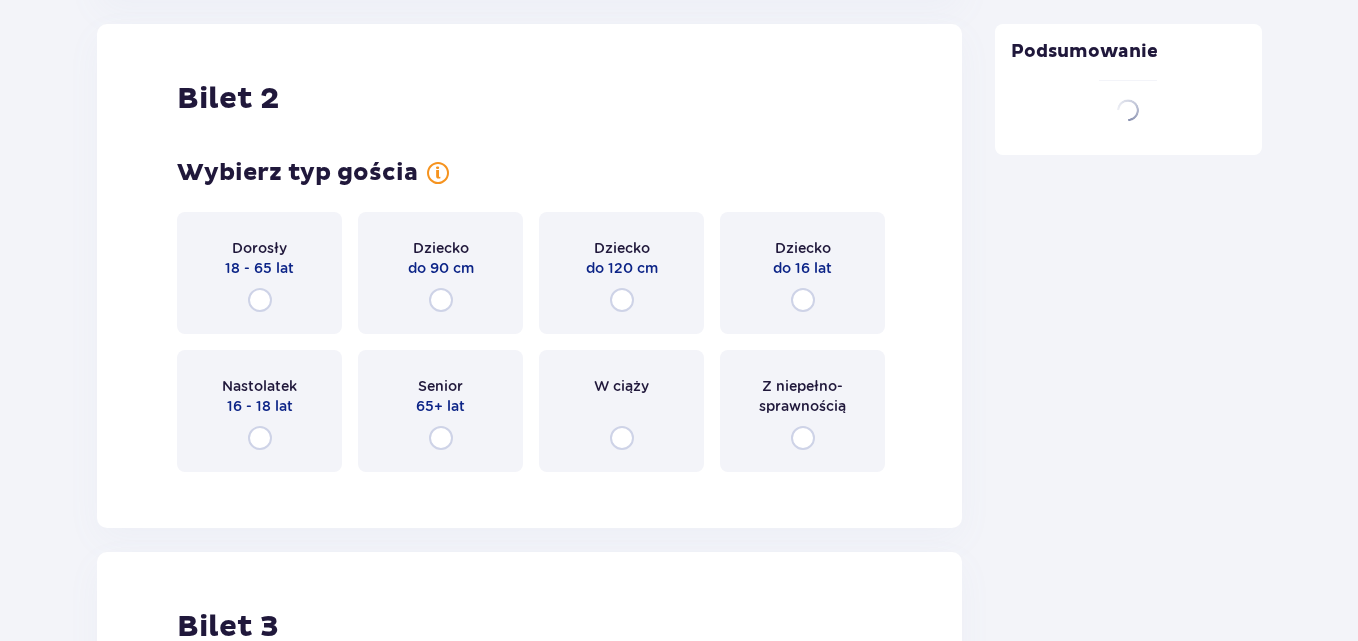 scroll, scrollTop: 2566, scrollLeft: 0, axis: vertical 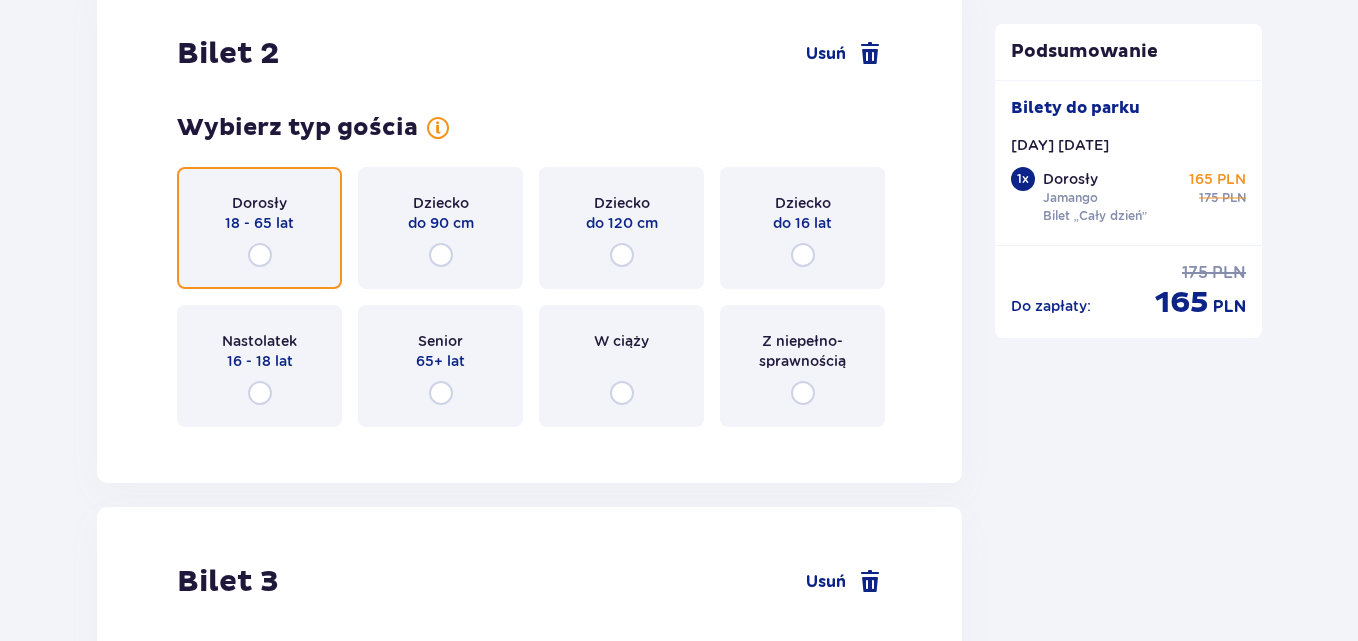click at bounding box center [260, 255] 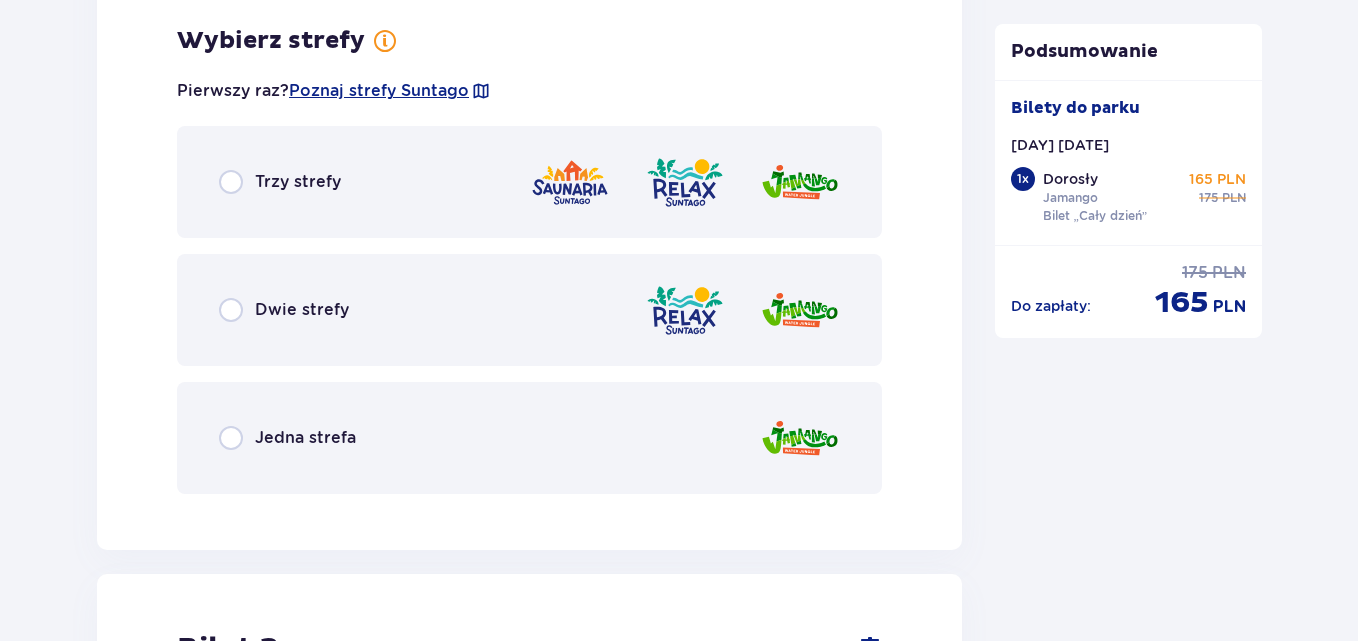 scroll, scrollTop: 3009, scrollLeft: 0, axis: vertical 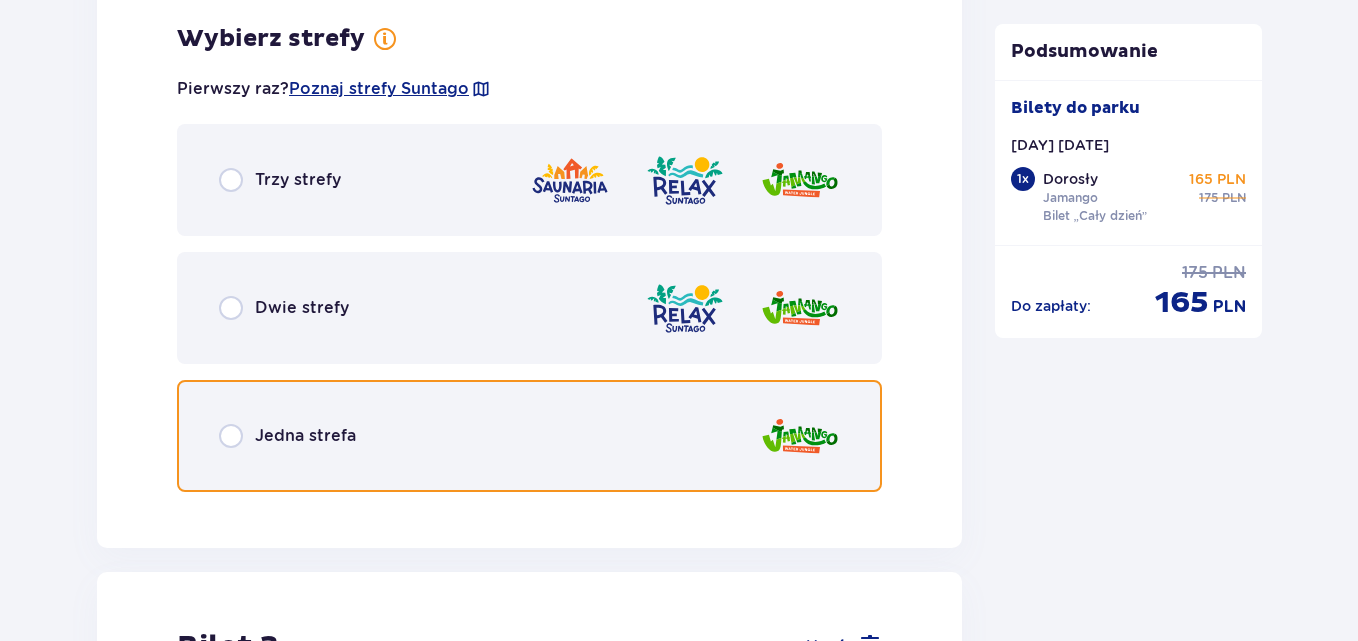 click at bounding box center [231, 436] 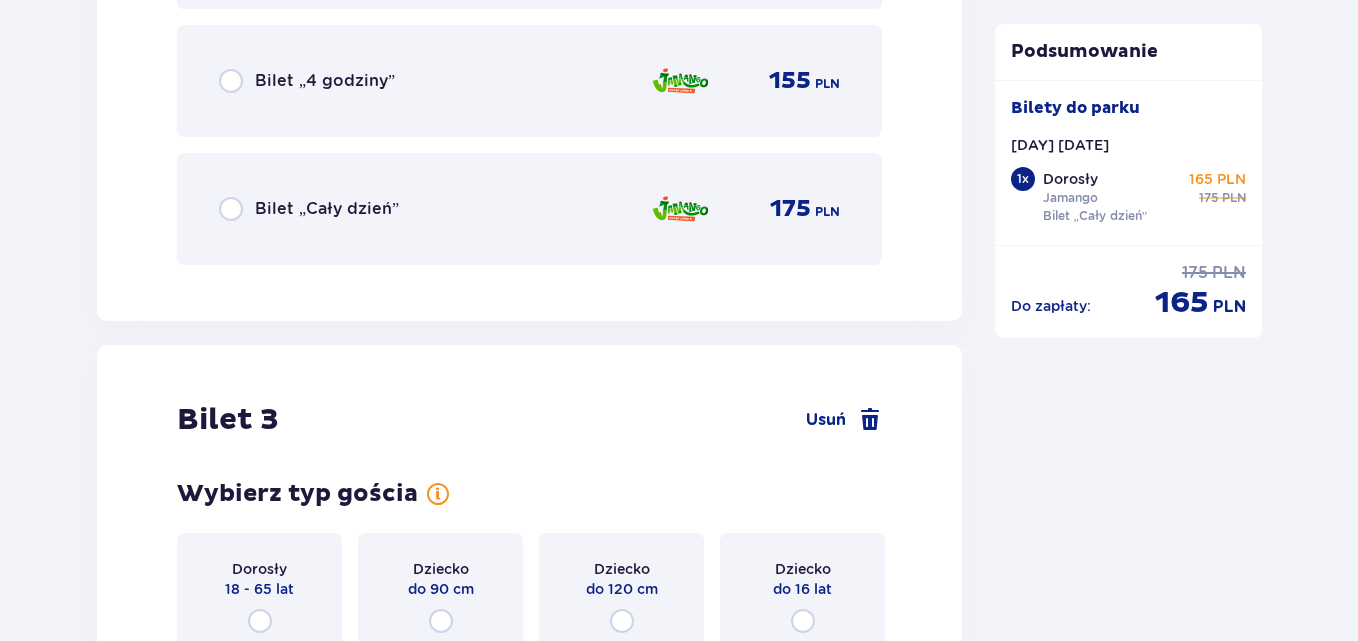 scroll, scrollTop: 3816, scrollLeft: 0, axis: vertical 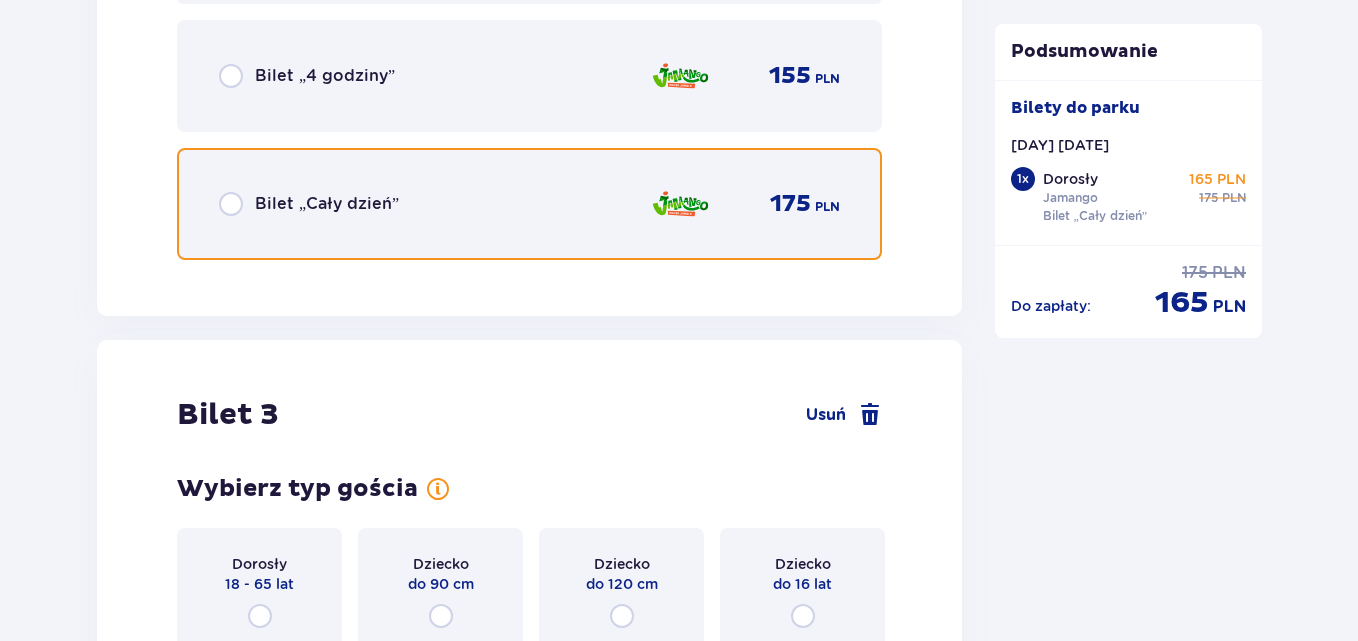 click at bounding box center [231, 204] 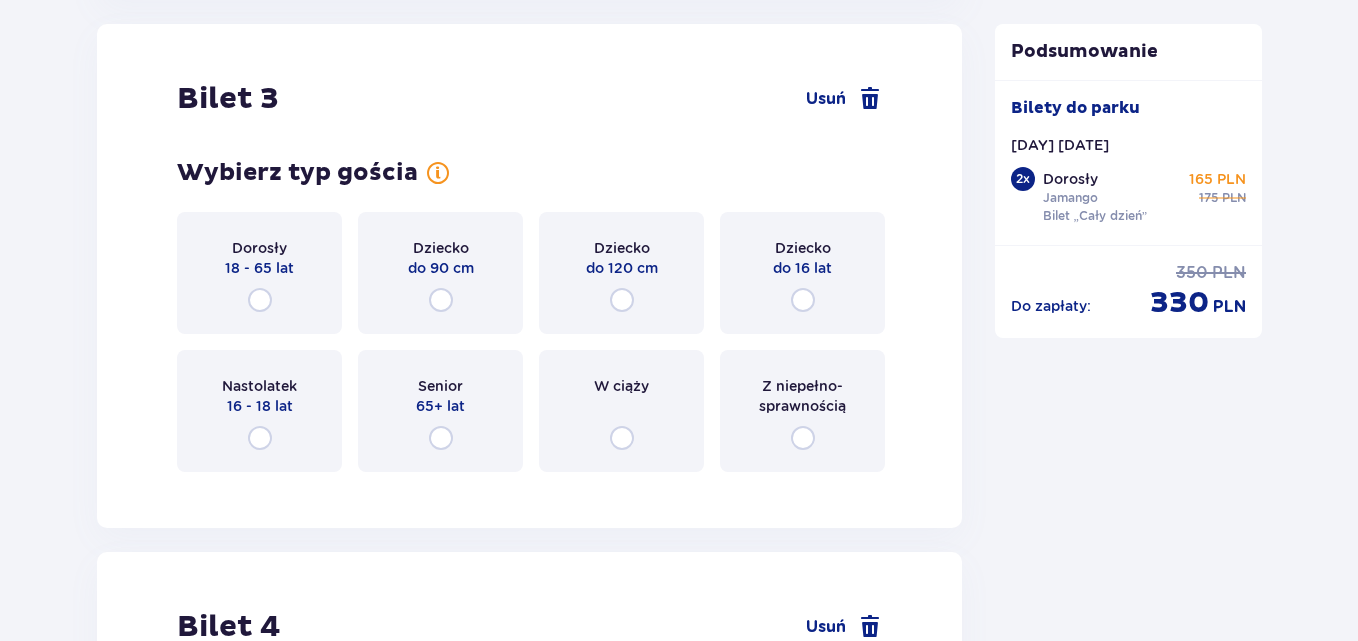 scroll, scrollTop: 4308, scrollLeft: 0, axis: vertical 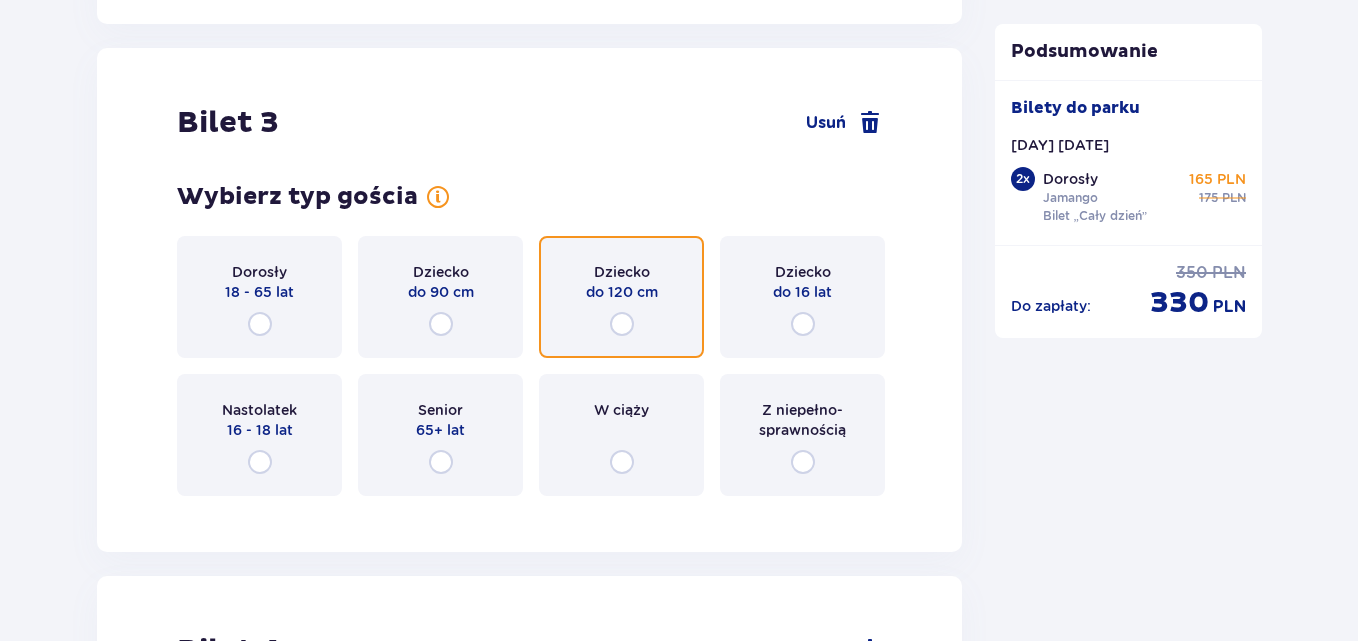 click at bounding box center (622, 324) 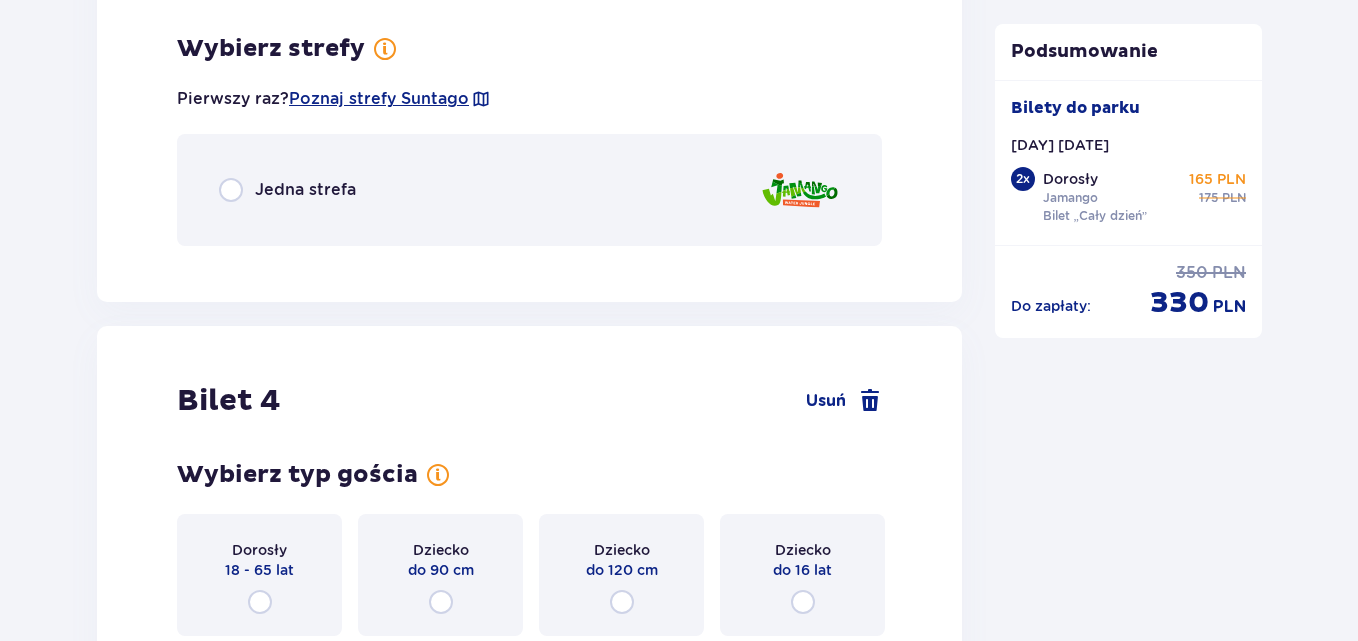 scroll, scrollTop: 4620, scrollLeft: 0, axis: vertical 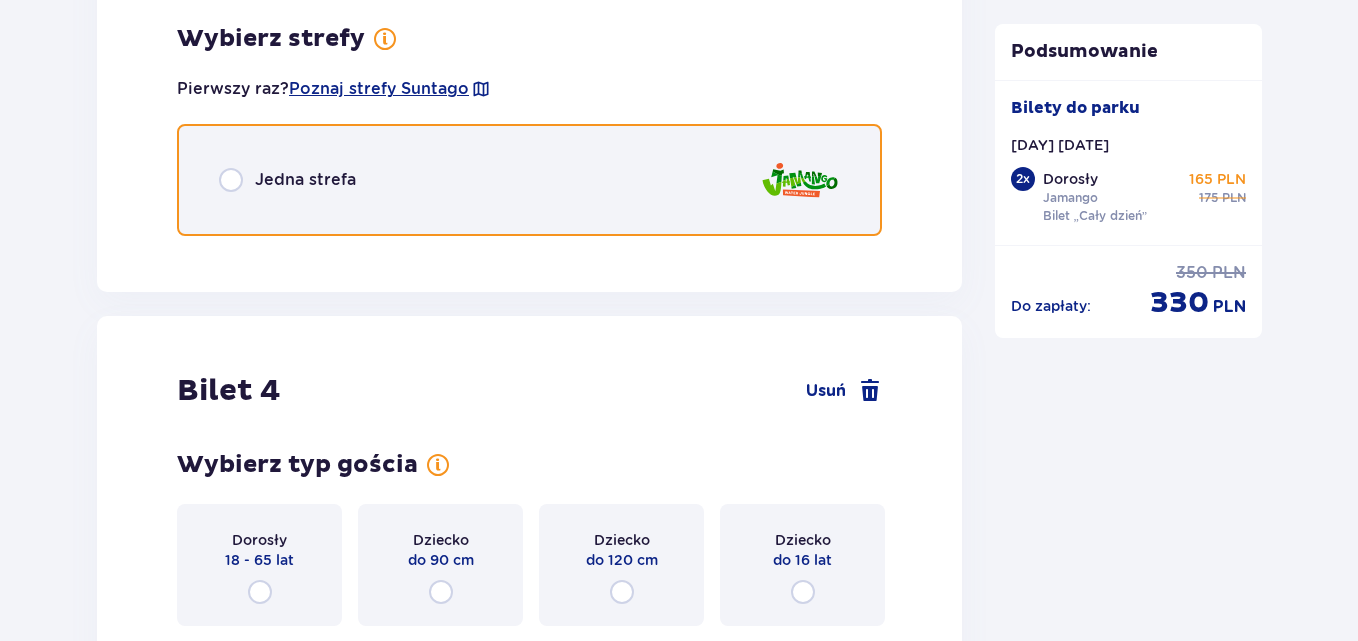 click at bounding box center (231, 180) 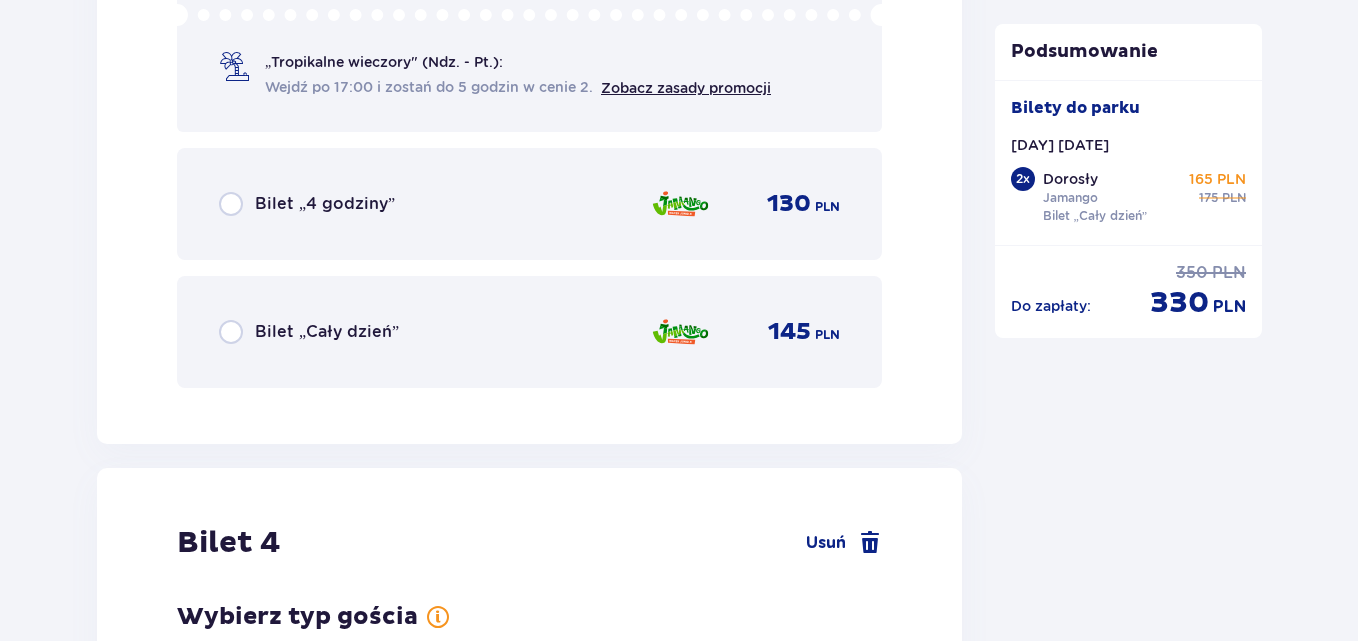 scroll, scrollTop: 5072, scrollLeft: 0, axis: vertical 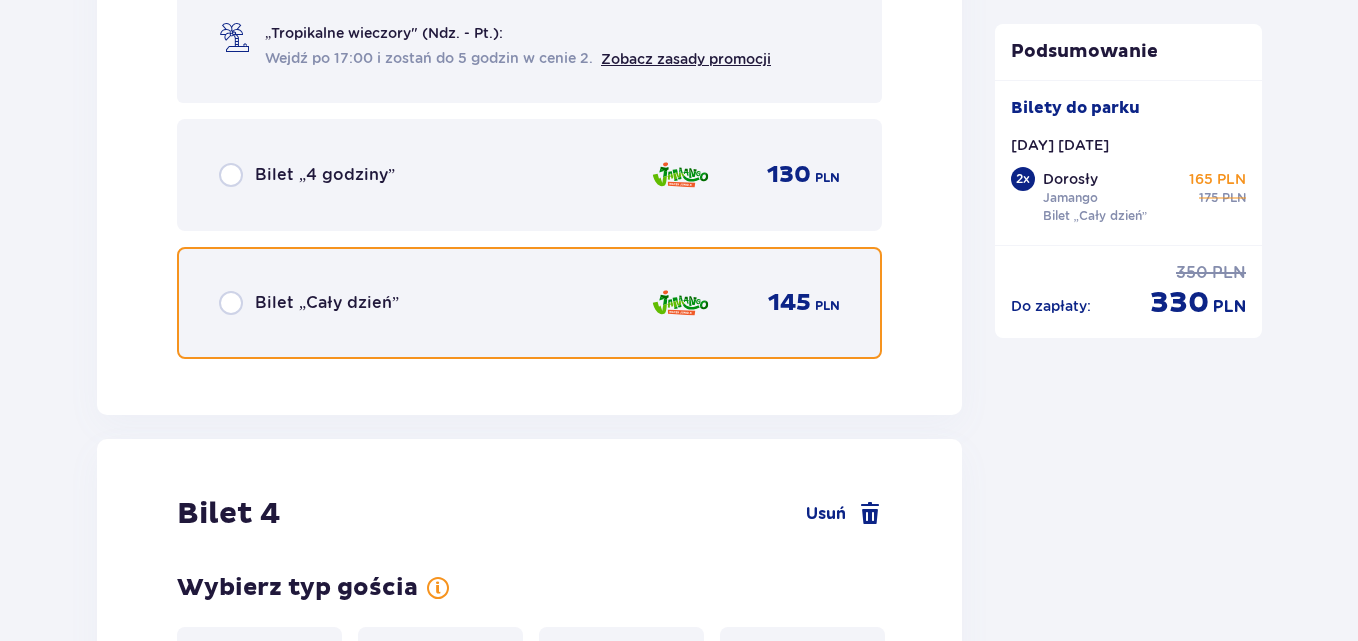 click at bounding box center (231, 303) 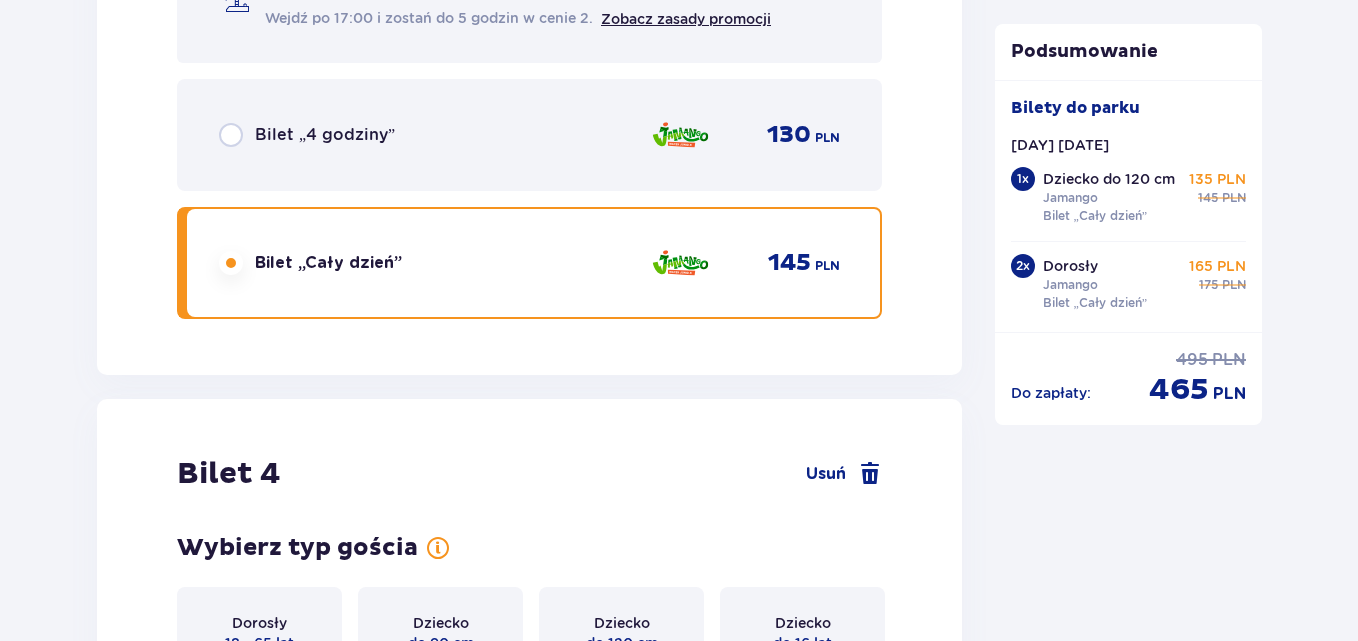 scroll, scrollTop: 5487, scrollLeft: 0, axis: vertical 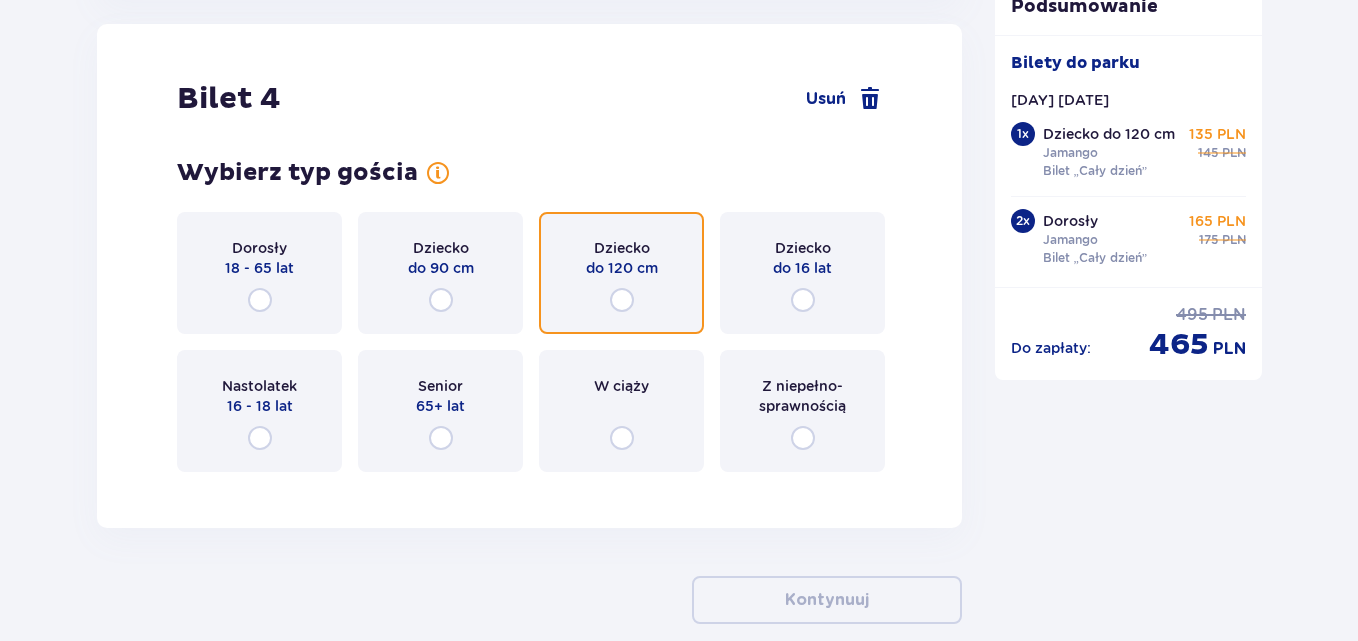 click at bounding box center [622, 300] 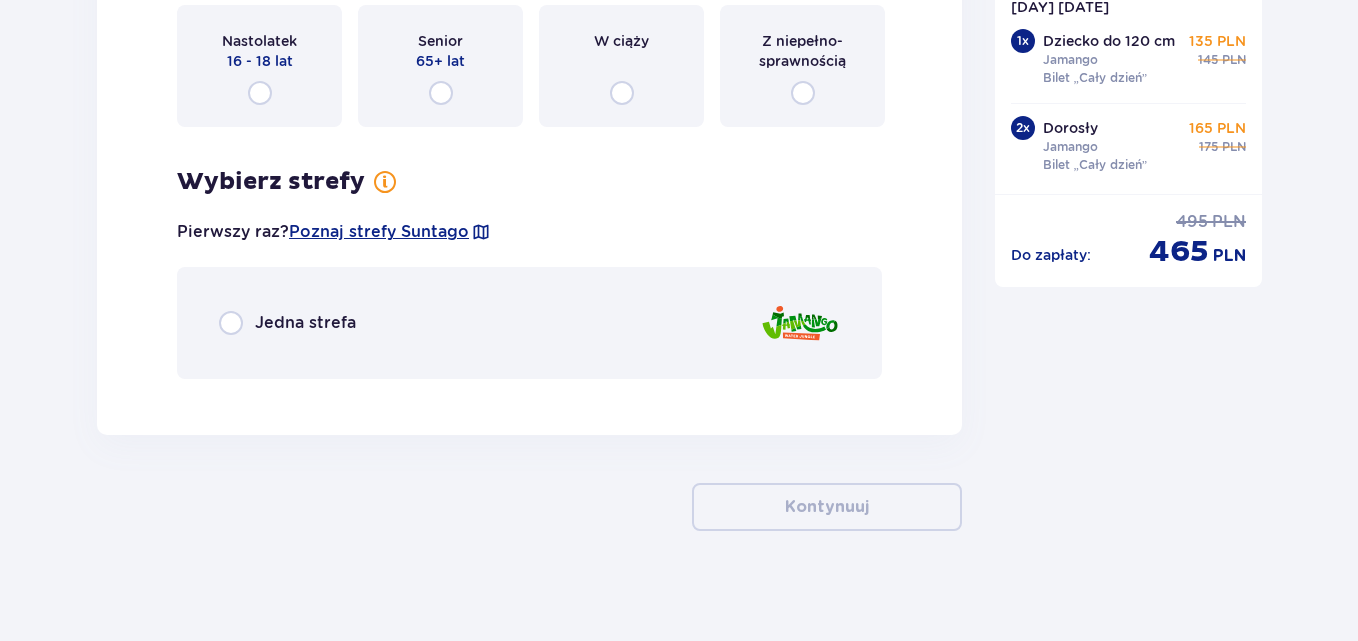 scroll, scrollTop: 5842, scrollLeft: 0, axis: vertical 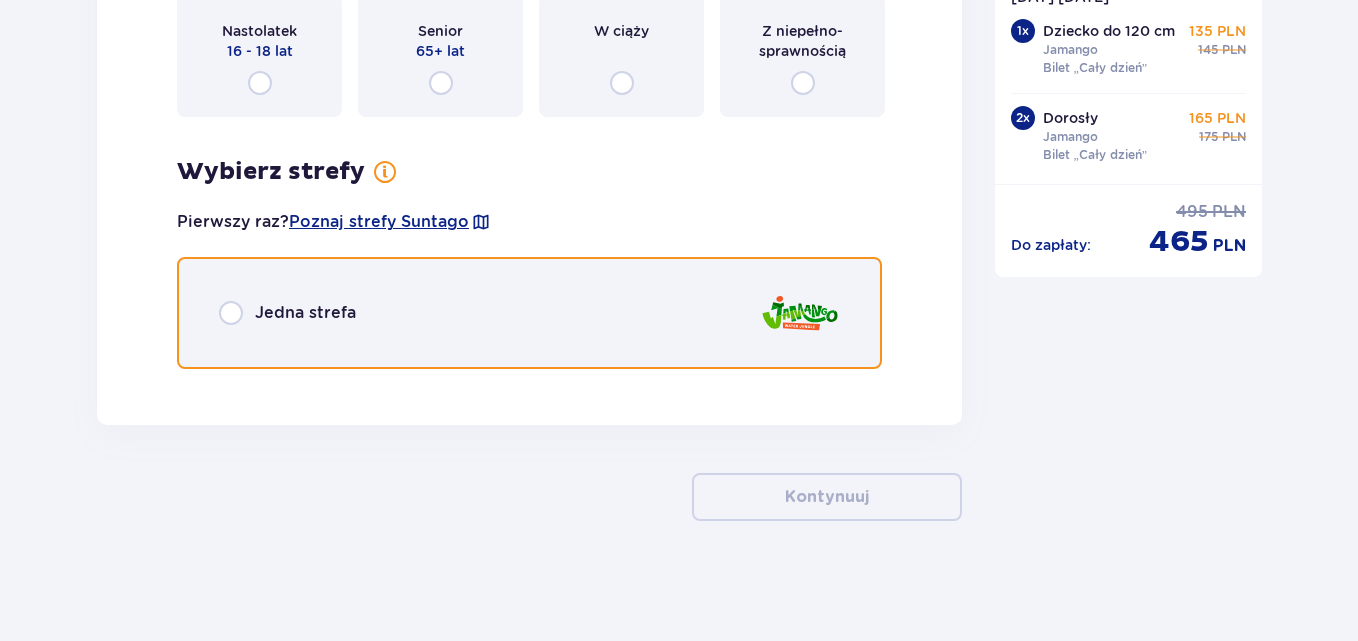 click at bounding box center (231, 313) 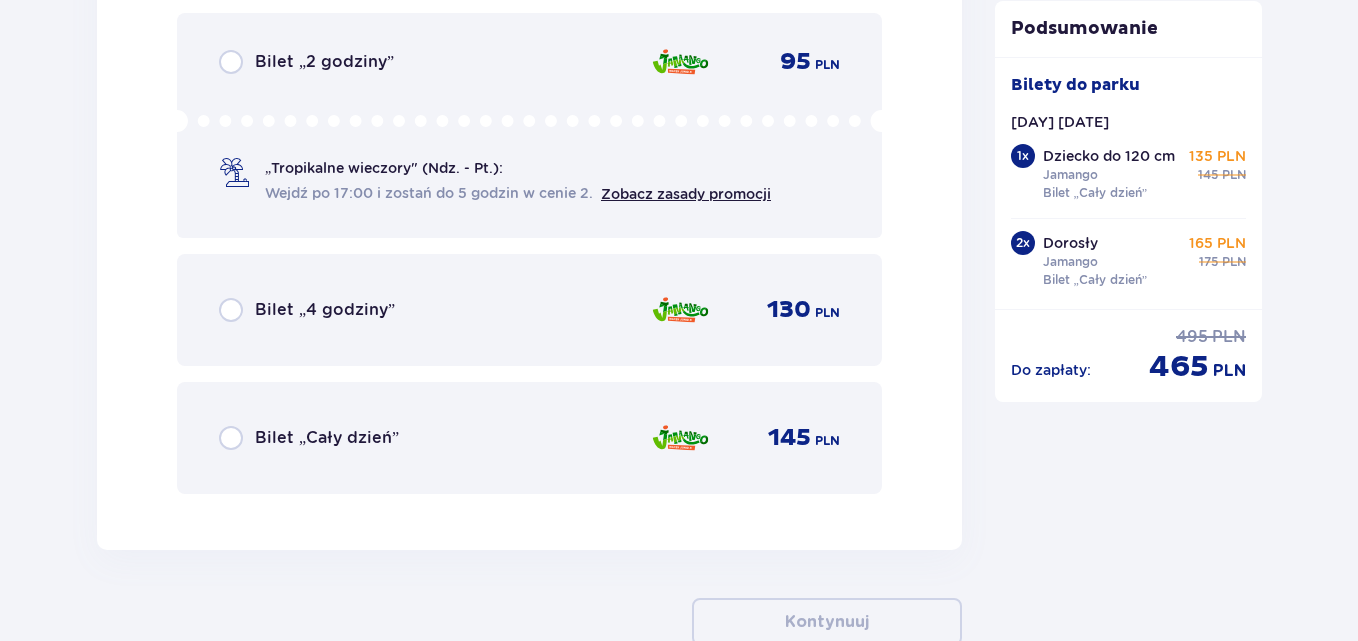 scroll, scrollTop: 6327, scrollLeft: 0, axis: vertical 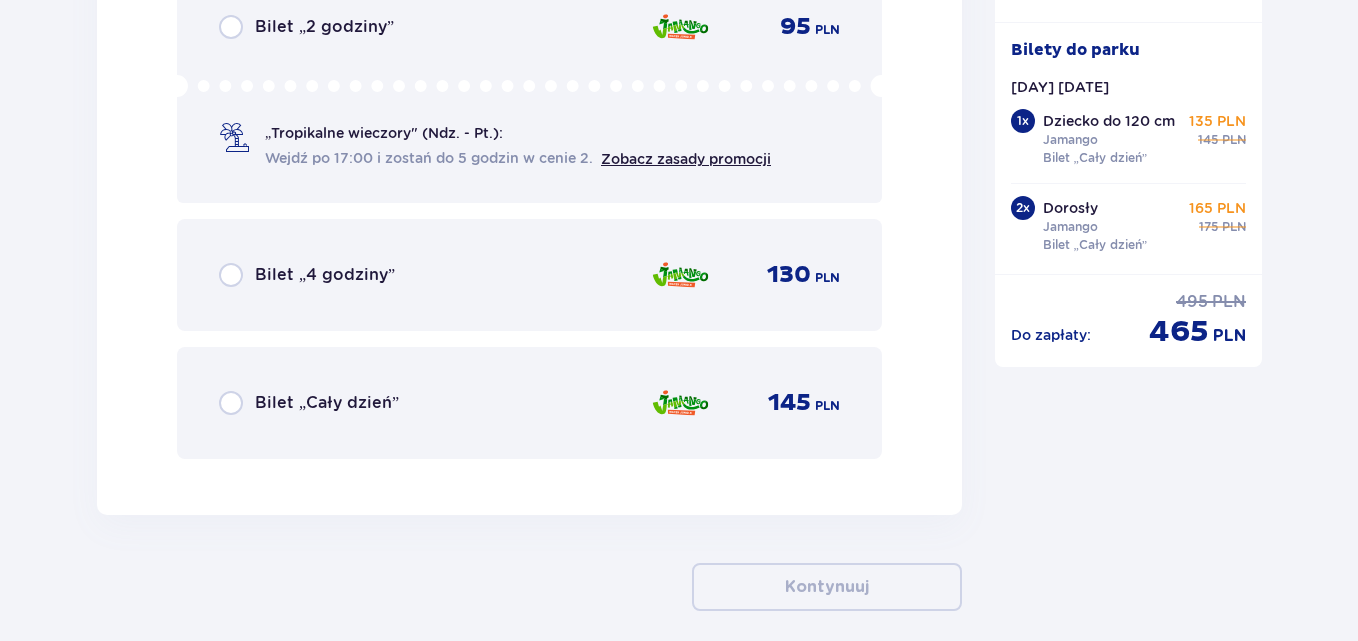 click on "Bilet „Cały dzień” 145 PLN" at bounding box center [529, 403] 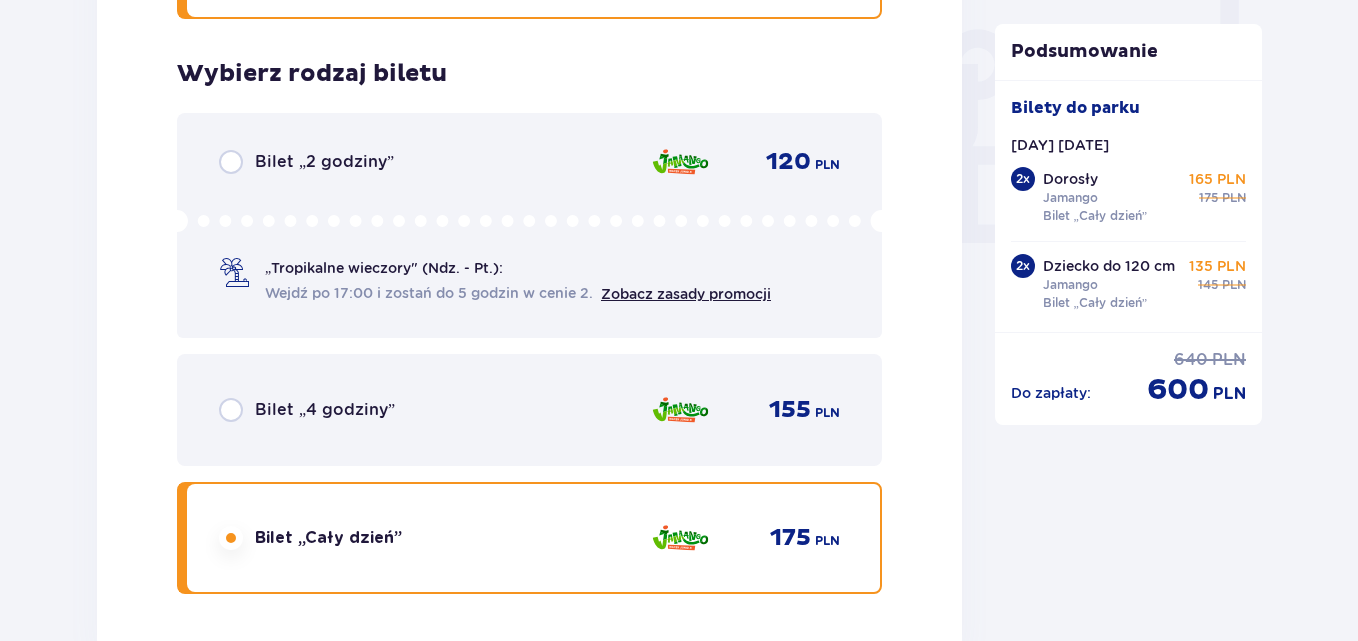 scroll, scrollTop: 1800, scrollLeft: 0, axis: vertical 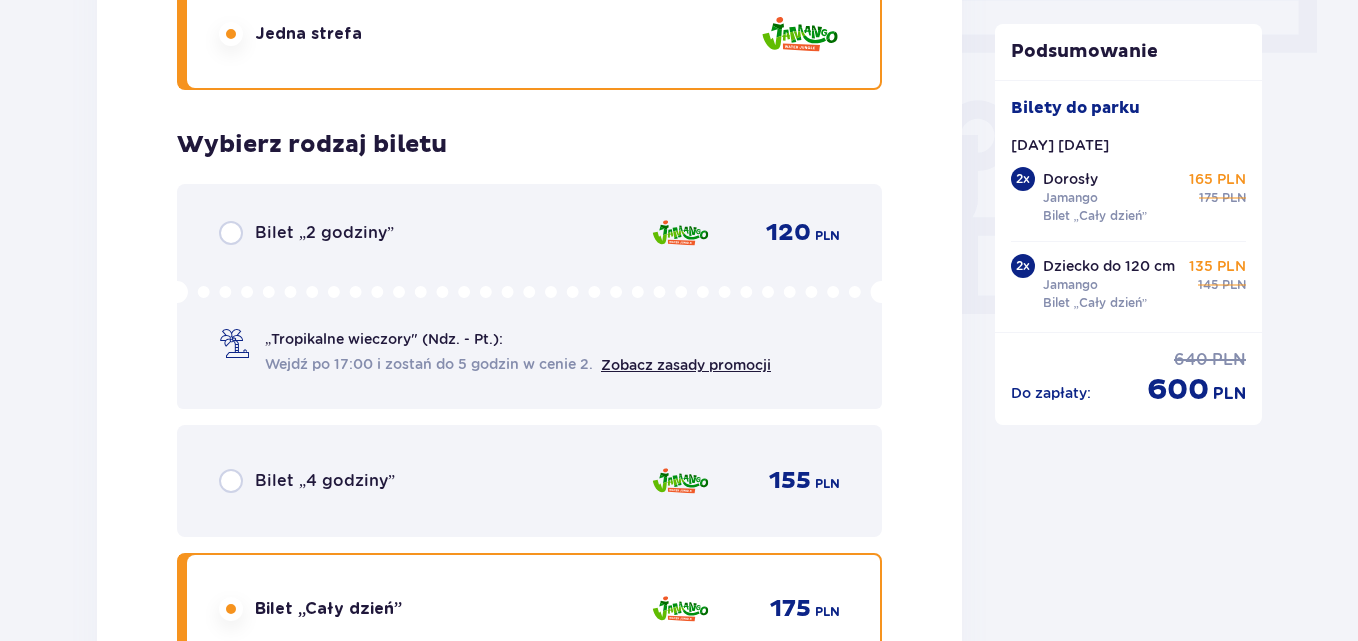 click on "Bilet „2 godziny”" at bounding box center (306, 233) 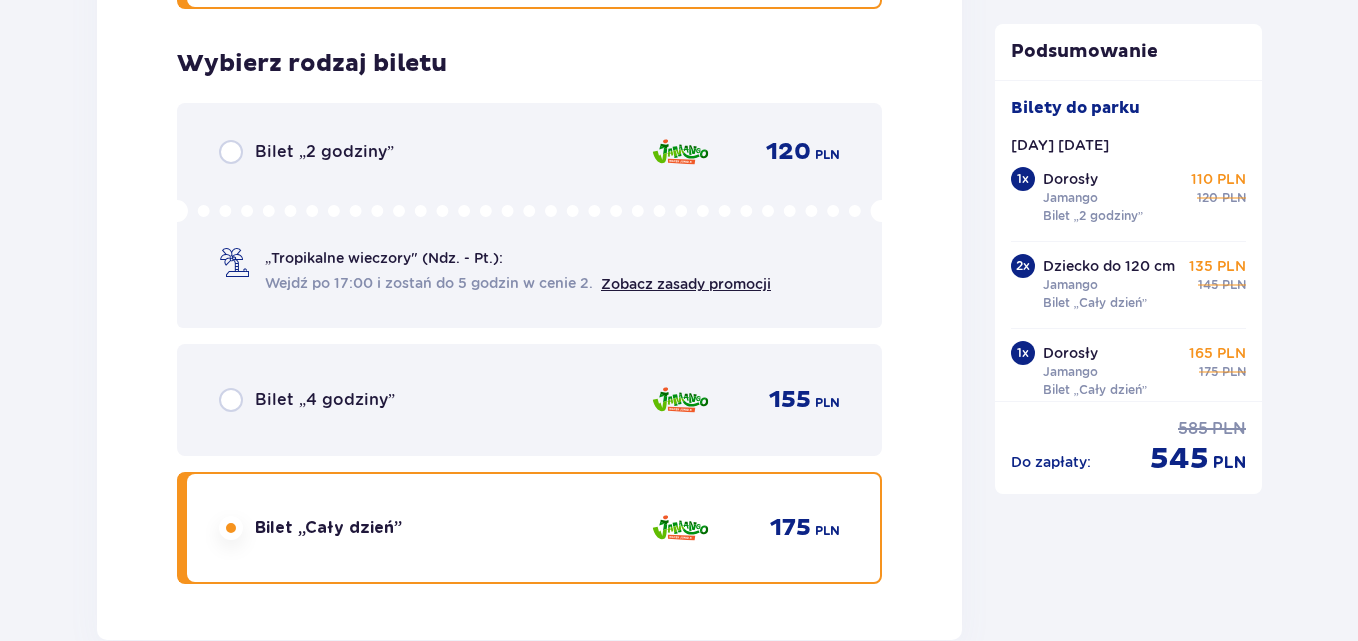 scroll, scrollTop: 3521, scrollLeft: 0, axis: vertical 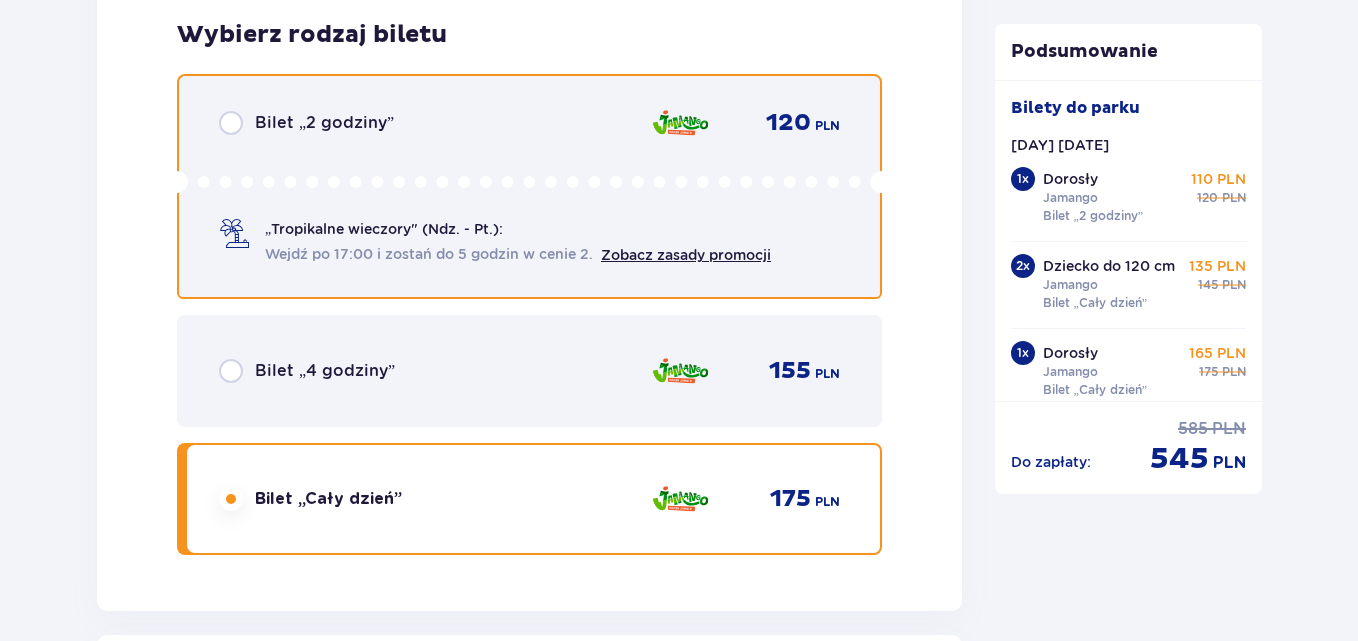 click at bounding box center [231, 123] 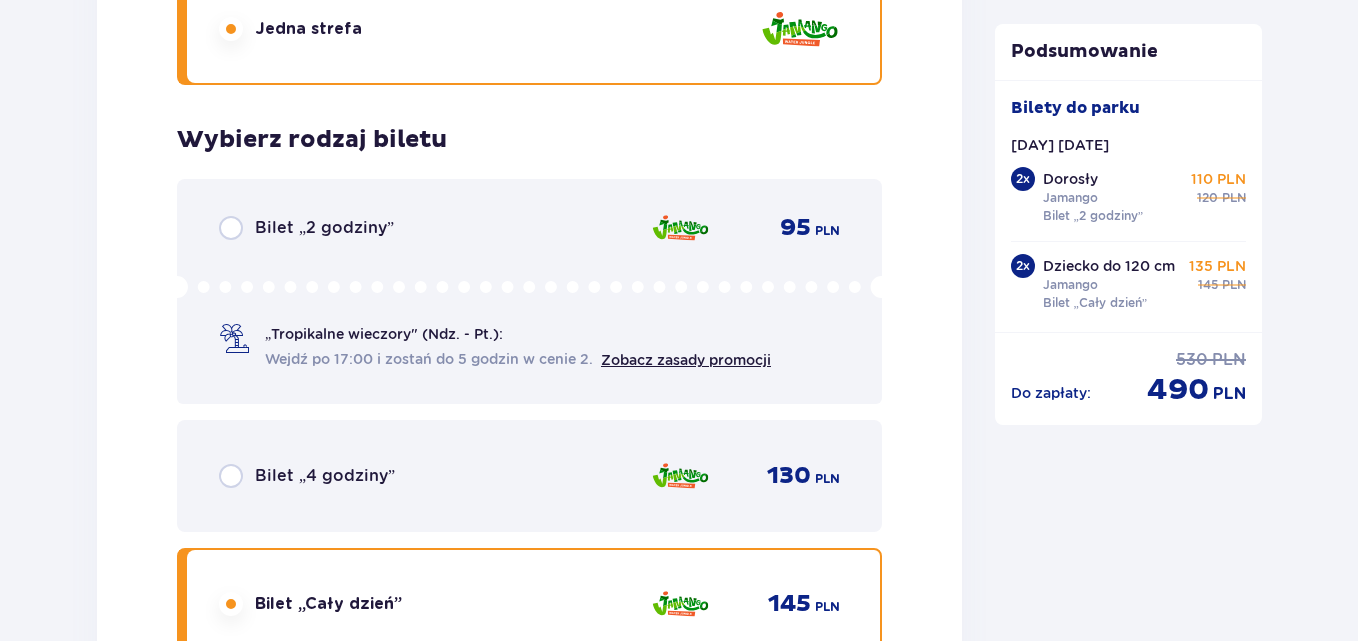 scroll, scrollTop: 6121, scrollLeft: 0, axis: vertical 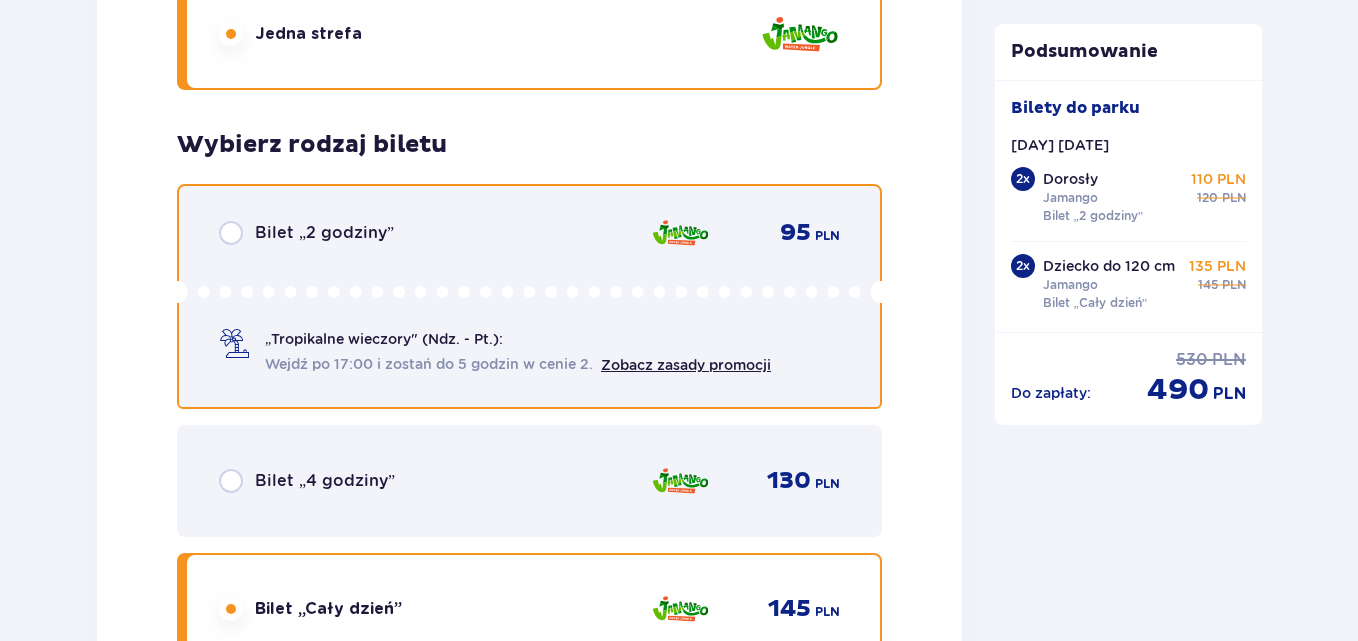 click at bounding box center (231, 233) 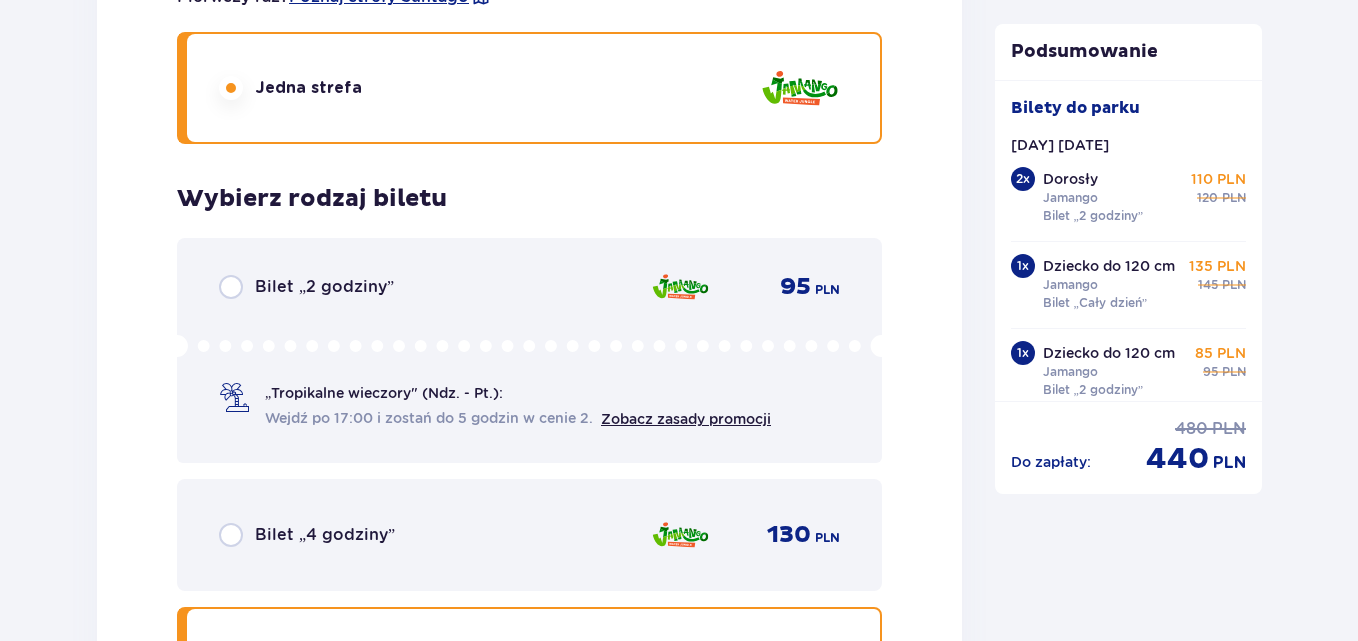 scroll, scrollTop: 4686, scrollLeft: 0, axis: vertical 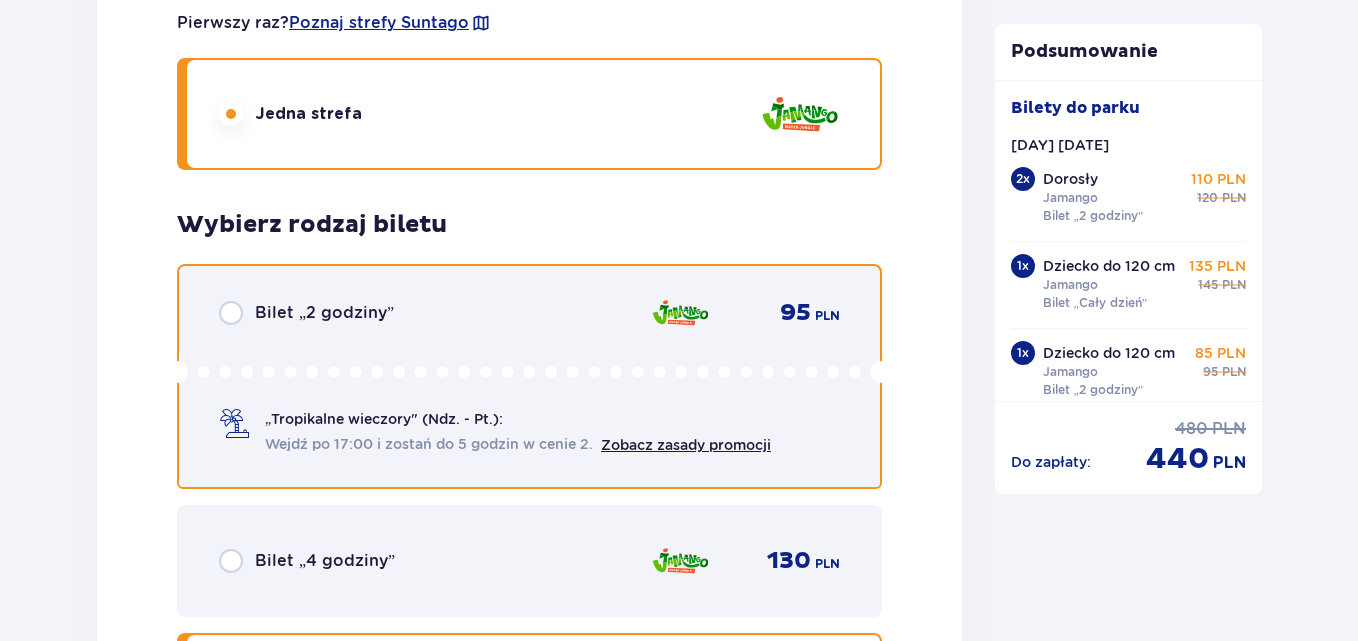 click at bounding box center [231, 313] 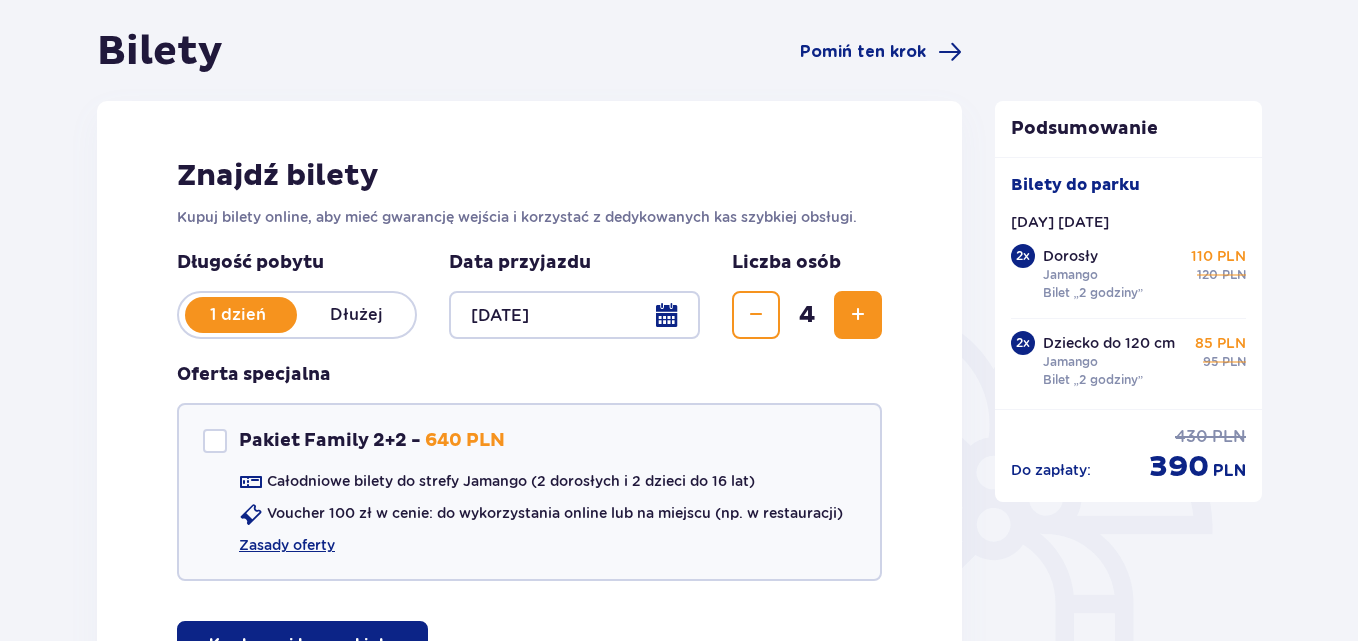 scroll, scrollTop: 0, scrollLeft: 0, axis: both 